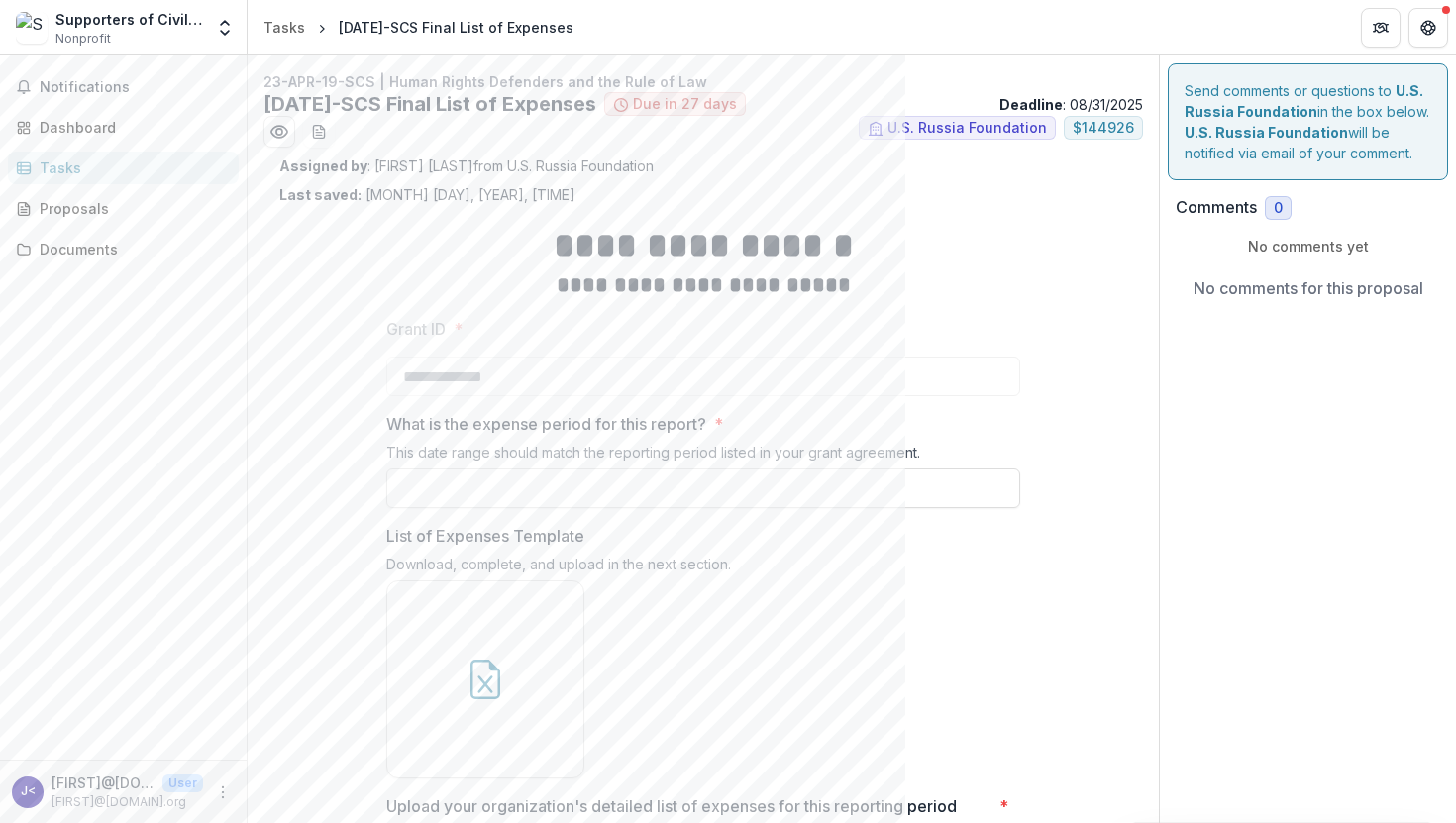scroll, scrollTop: 0, scrollLeft: 0, axis: both 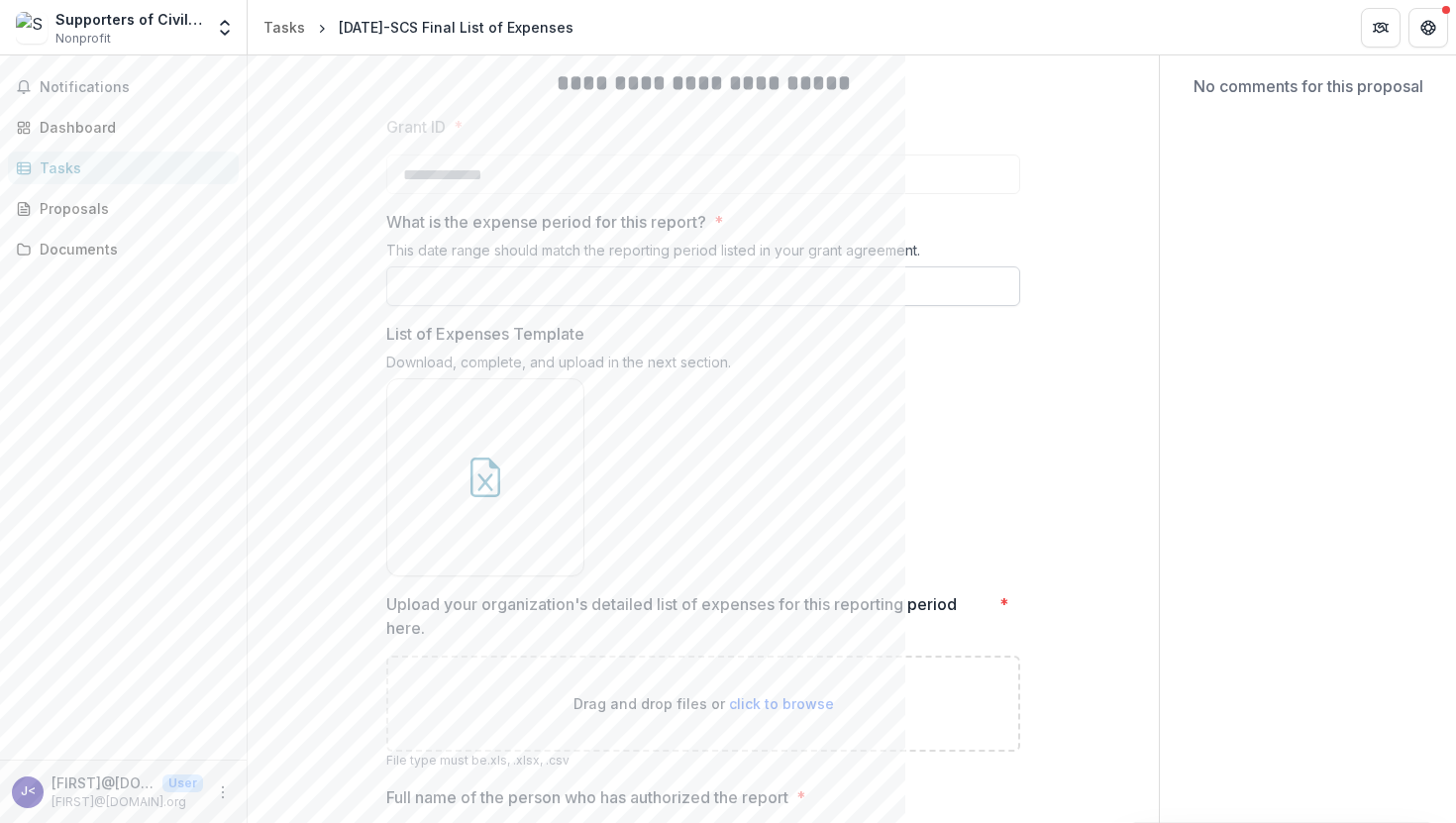 click on "What is the expense period for this report? *" at bounding box center (703, 286) 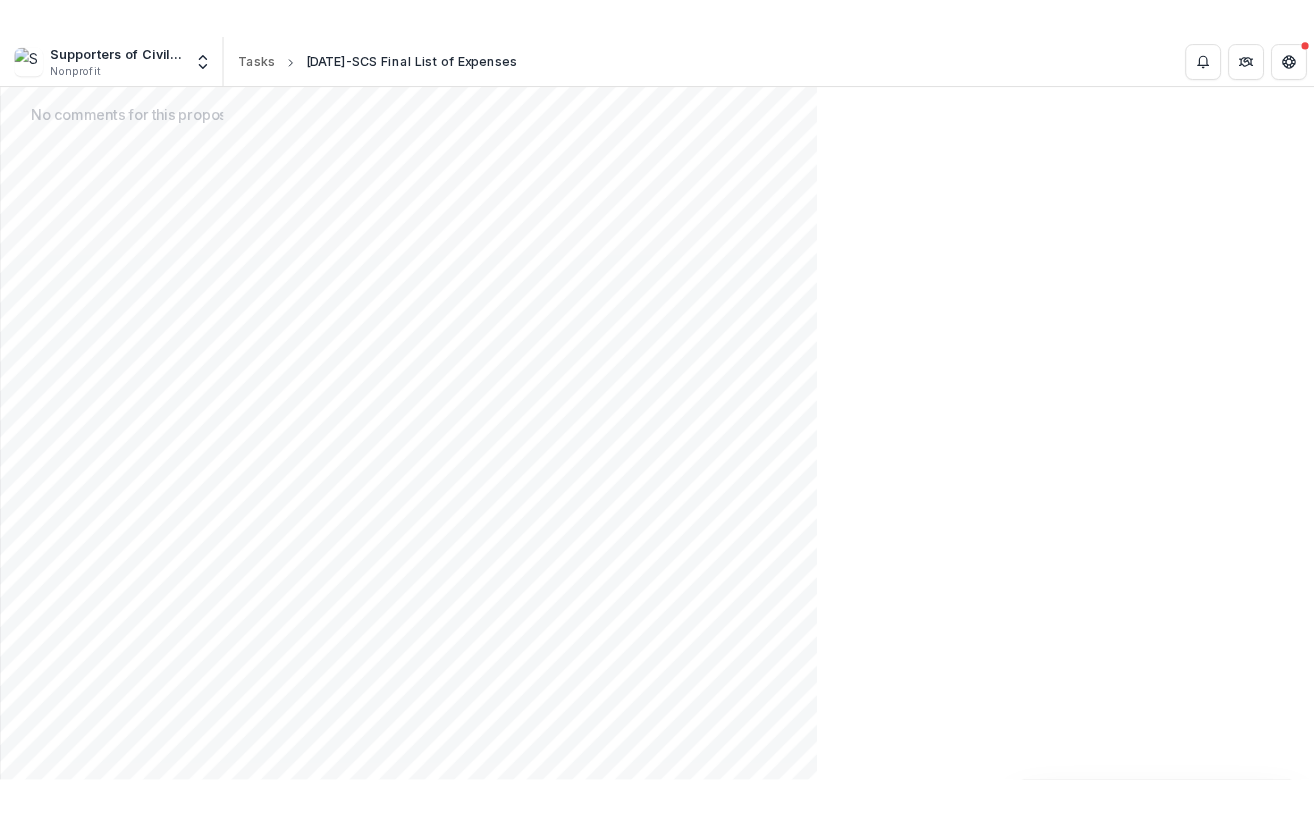 scroll, scrollTop: 236, scrollLeft: 0, axis: vertical 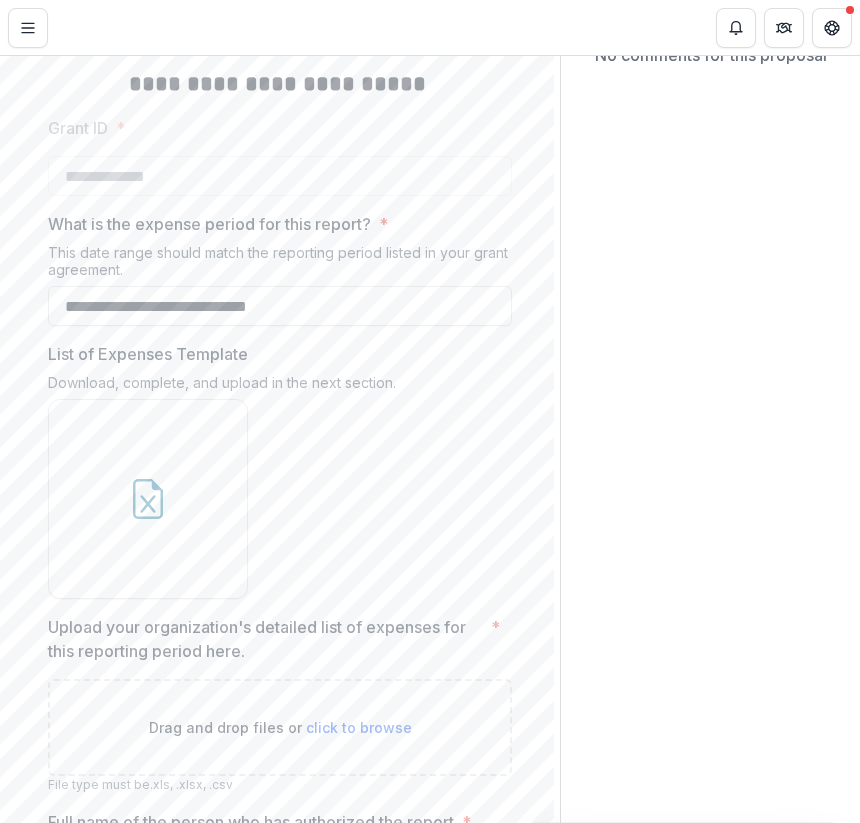 type on "**********" 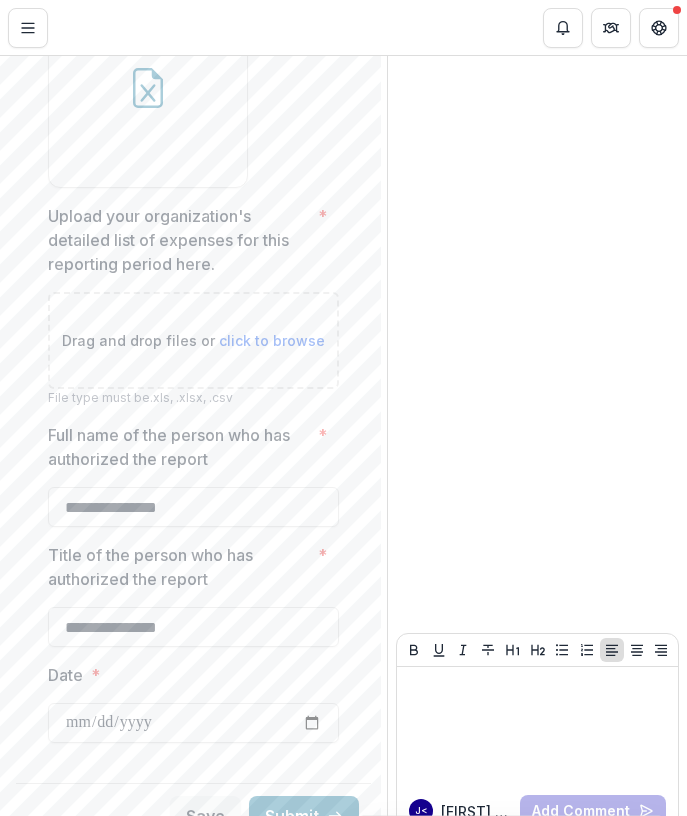 scroll, scrollTop: 768, scrollLeft: 0, axis: vertical 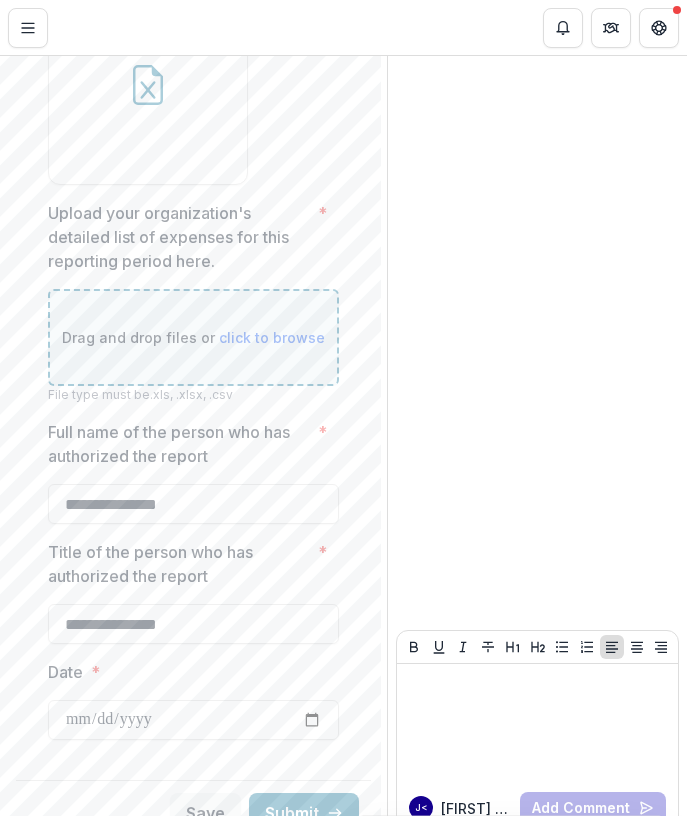 click on "click to browse" at bounding box center (272, 337) 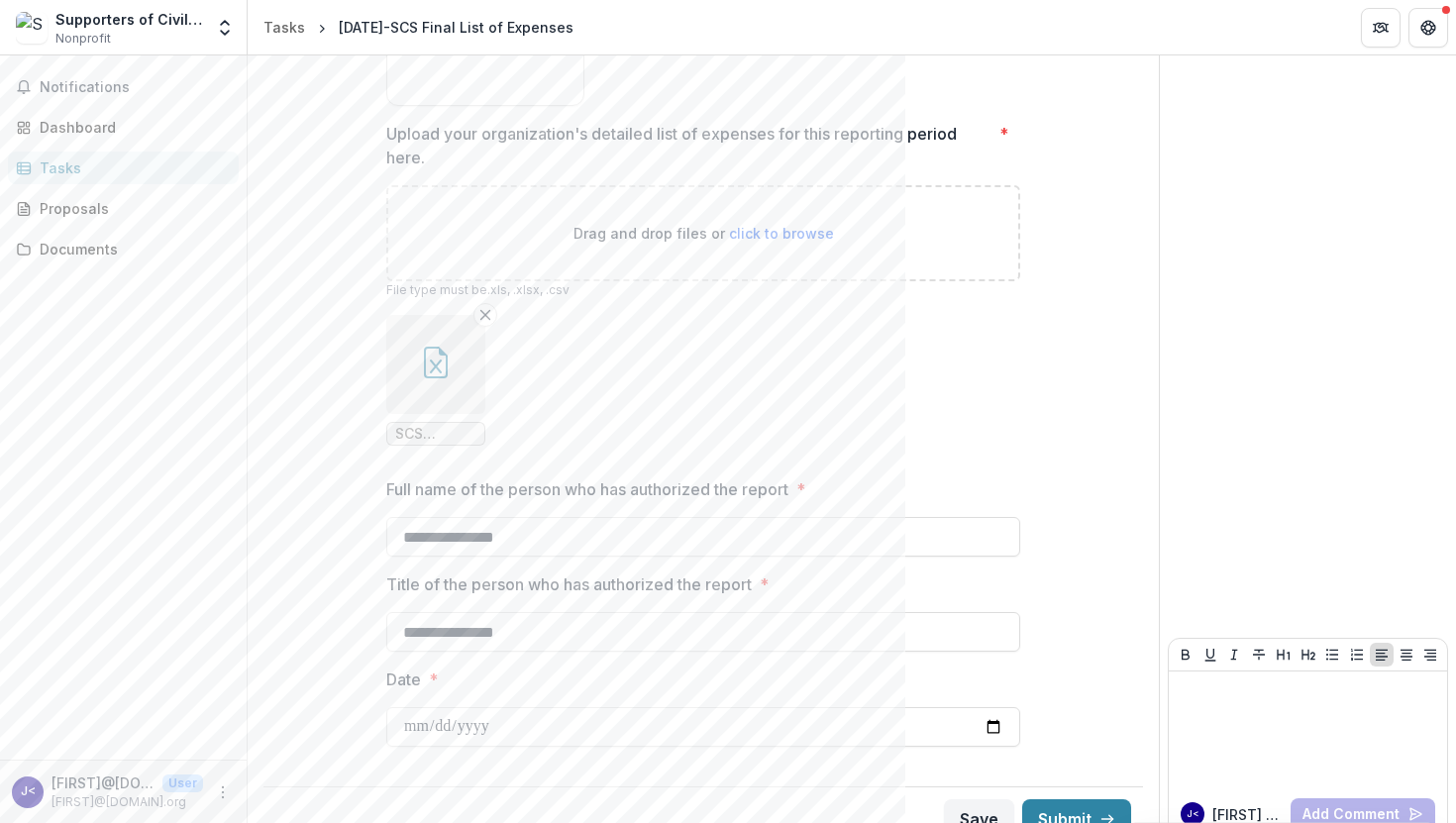 scroll, scrollTop: 700, scrollLeft: 0, axis: vertical 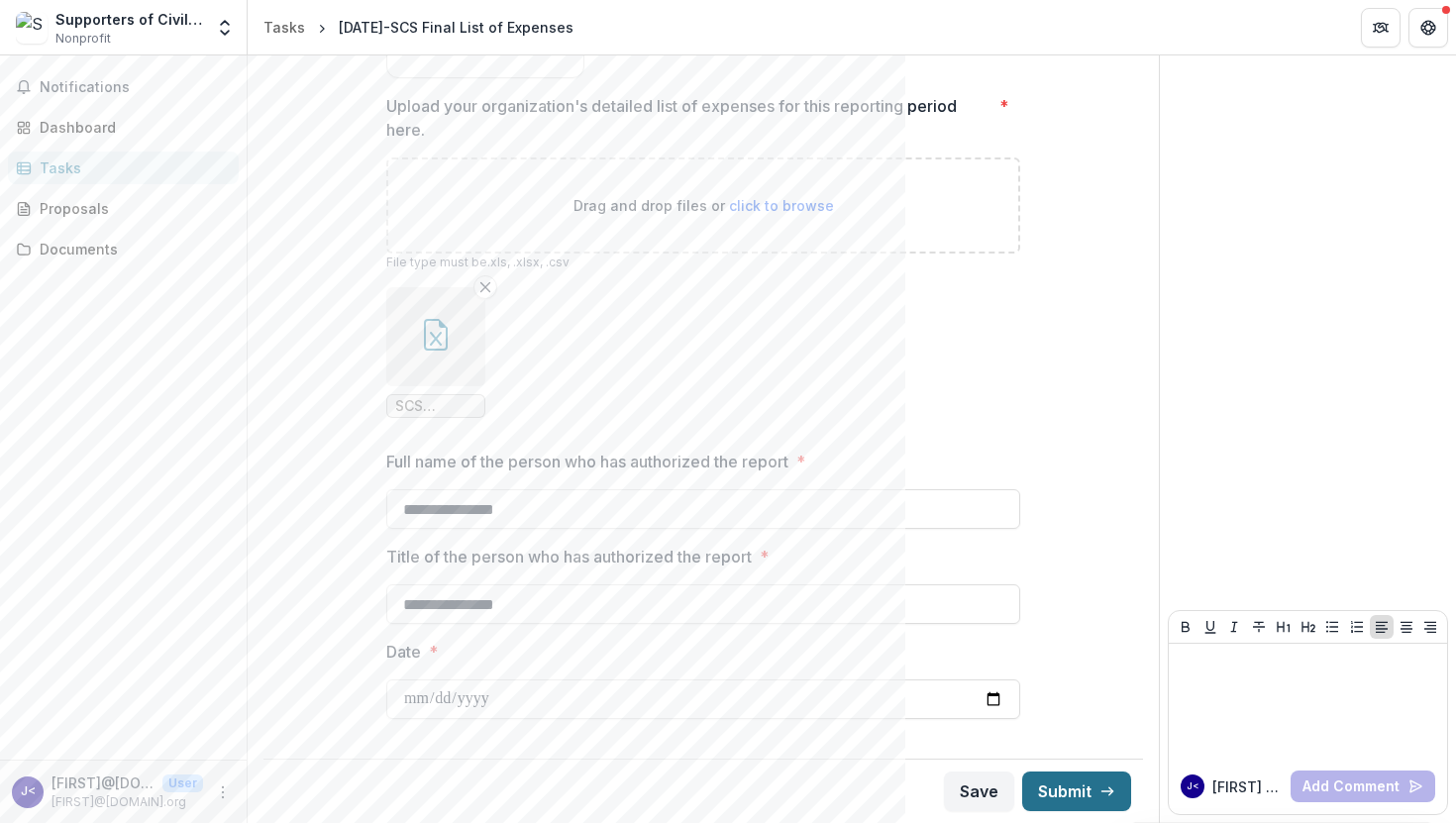 click on "Submit" at bounding box center (1077, 791) 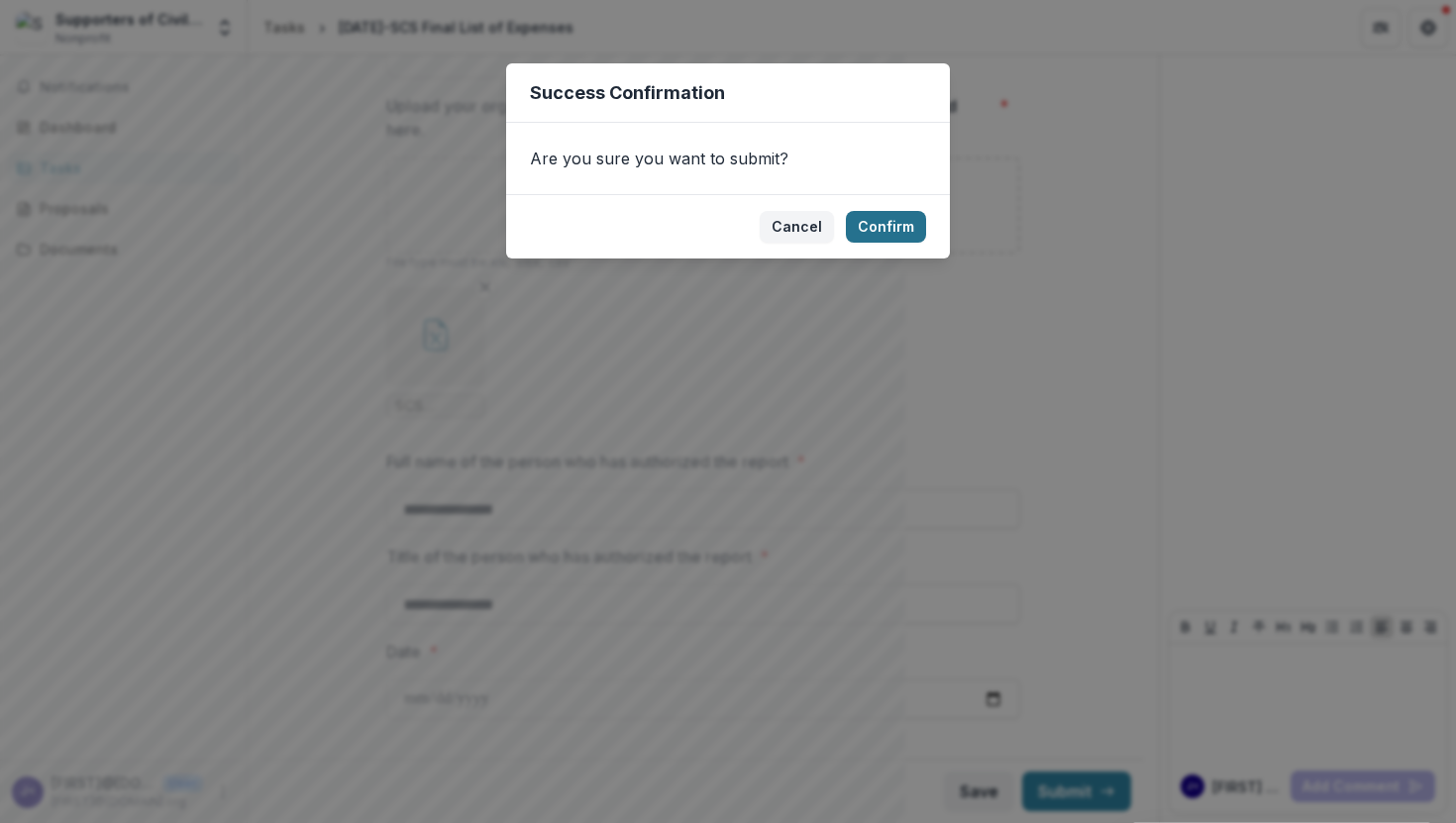 click on "Confirm" at bounding box center [885, 227] 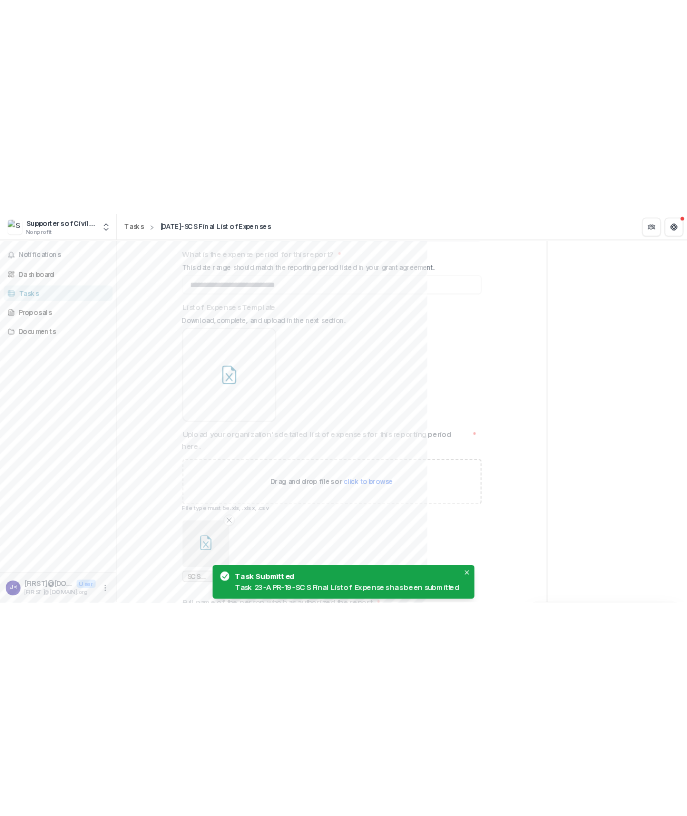scroll, scrollTop: 414, scrollLeft: 0, axis: vertical 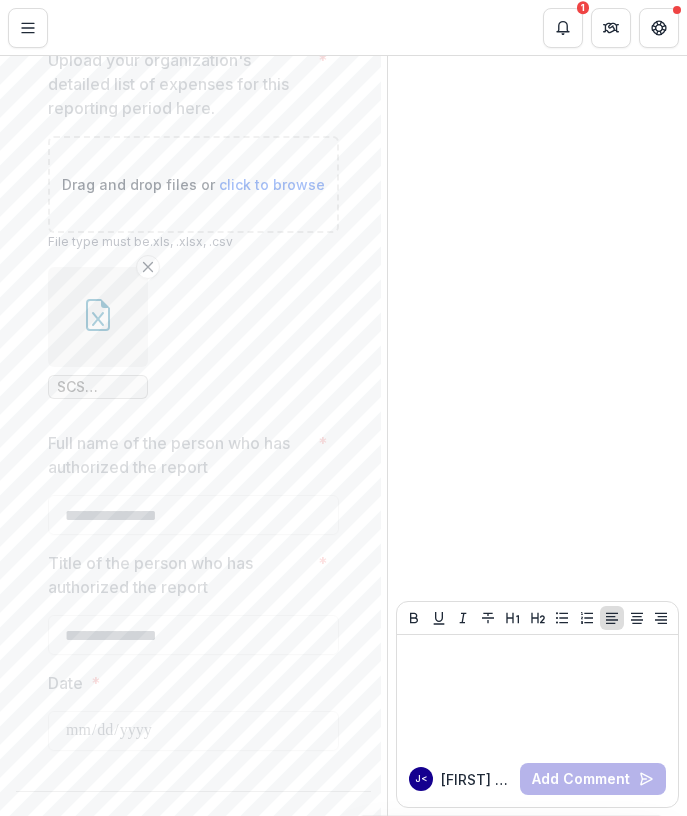 click on "SCS Financial Report_List of Expenses 080325 copy.xlsx" at bounding box center [193, 333] 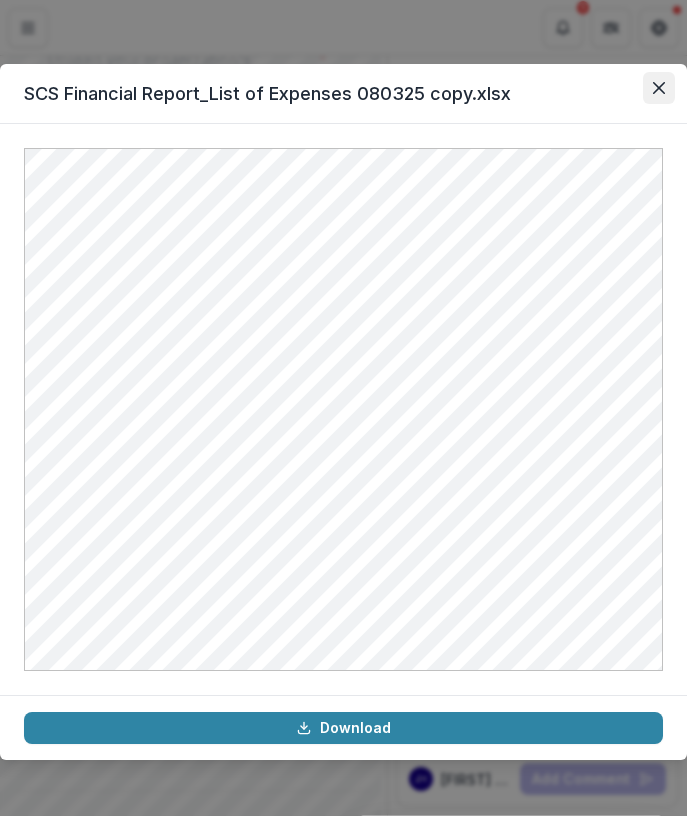 click 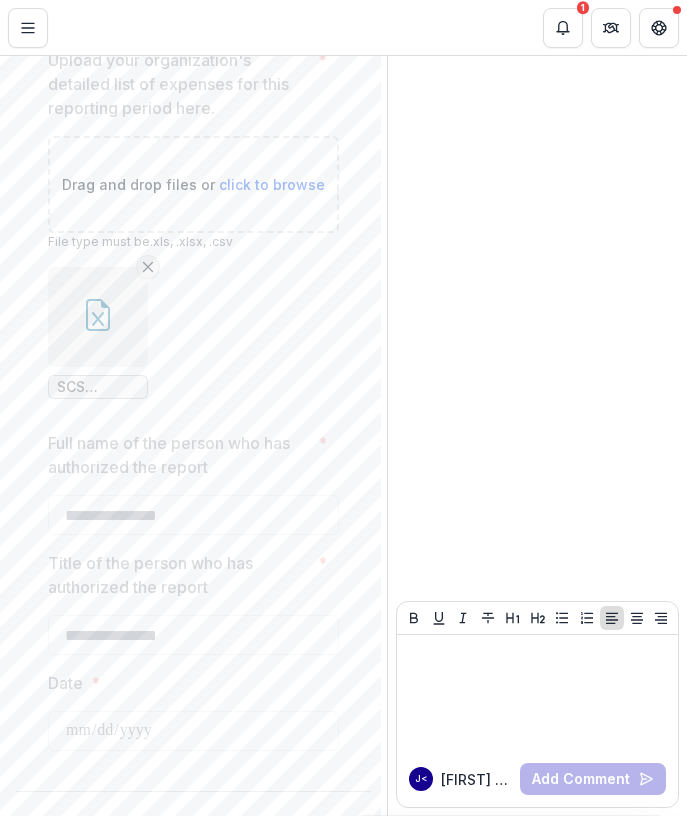 click 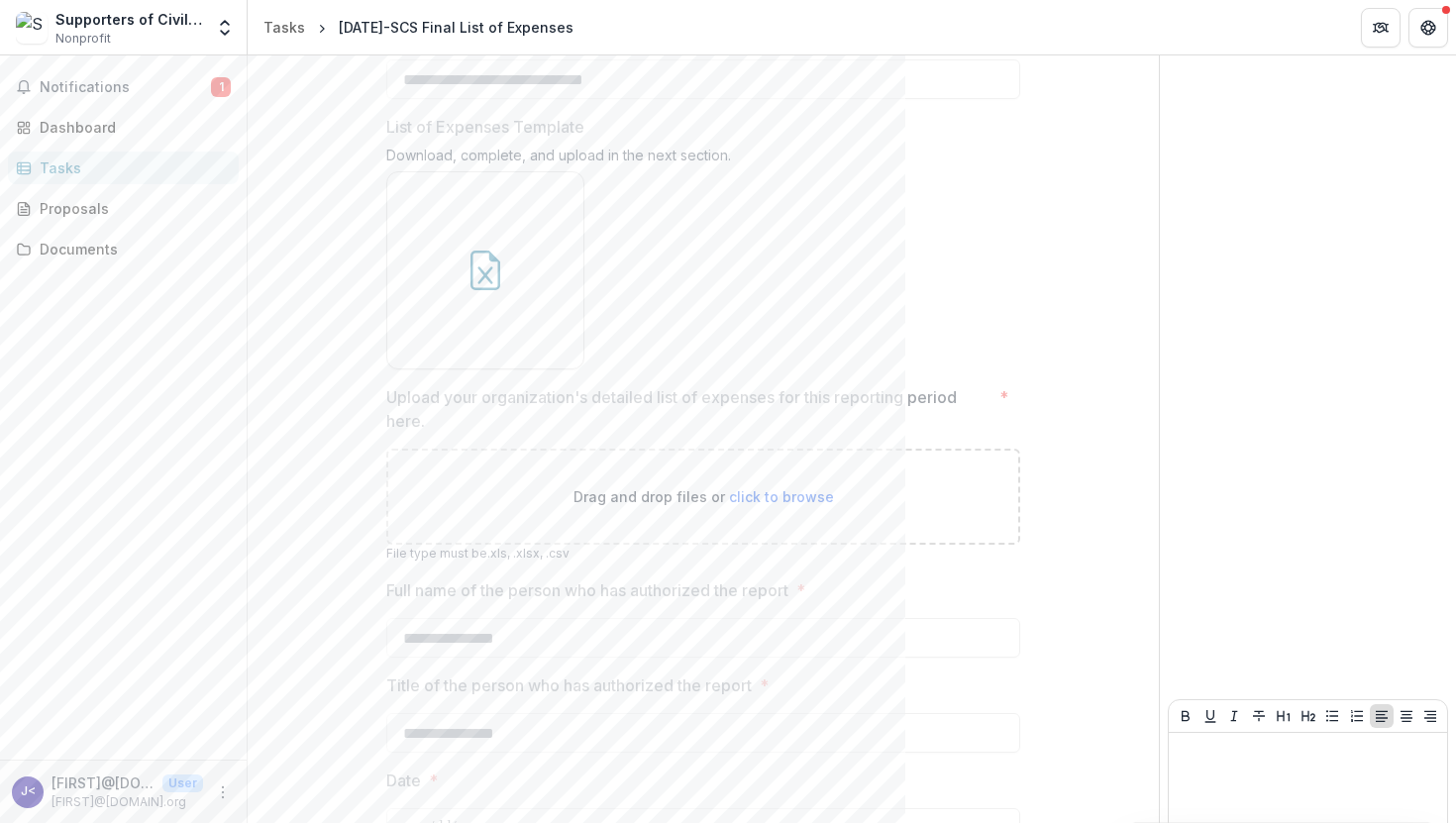 scroll, scrollTop: 436, scrollLeft: 0, axis: vertical 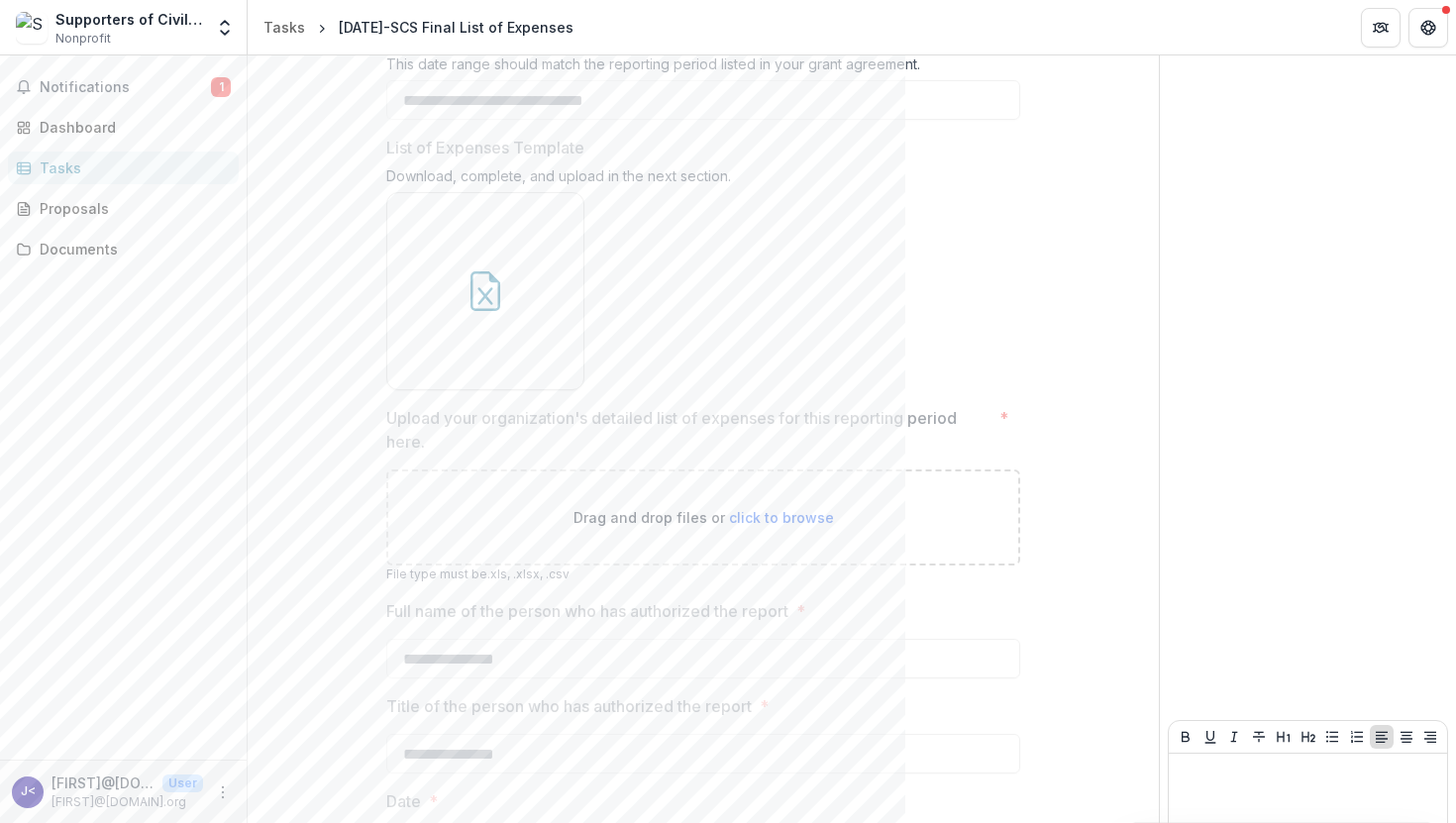 click on "Tasks" at bounding box center (131, 167) 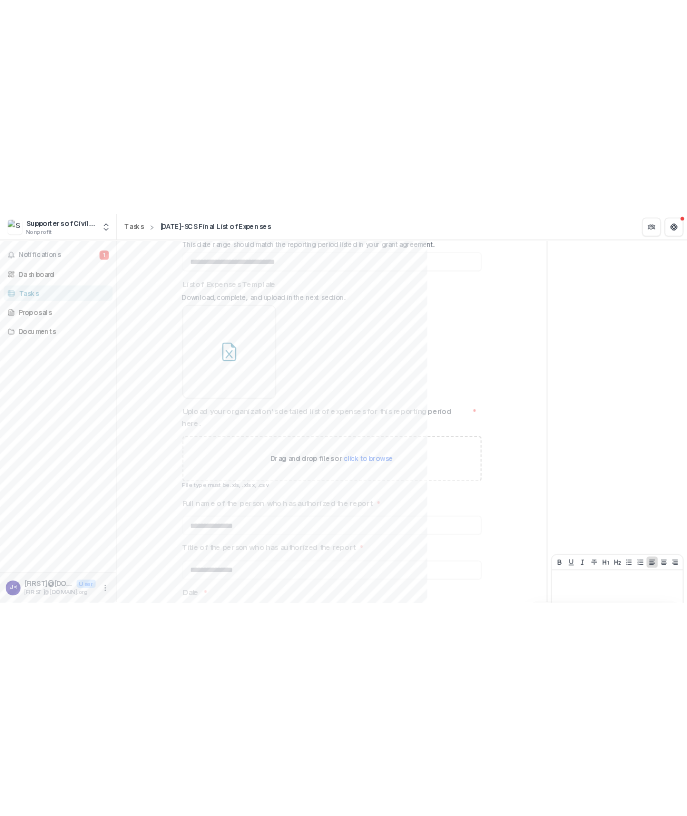 scroll, scrollTop: 0, scrollLeft: 0, axis: both 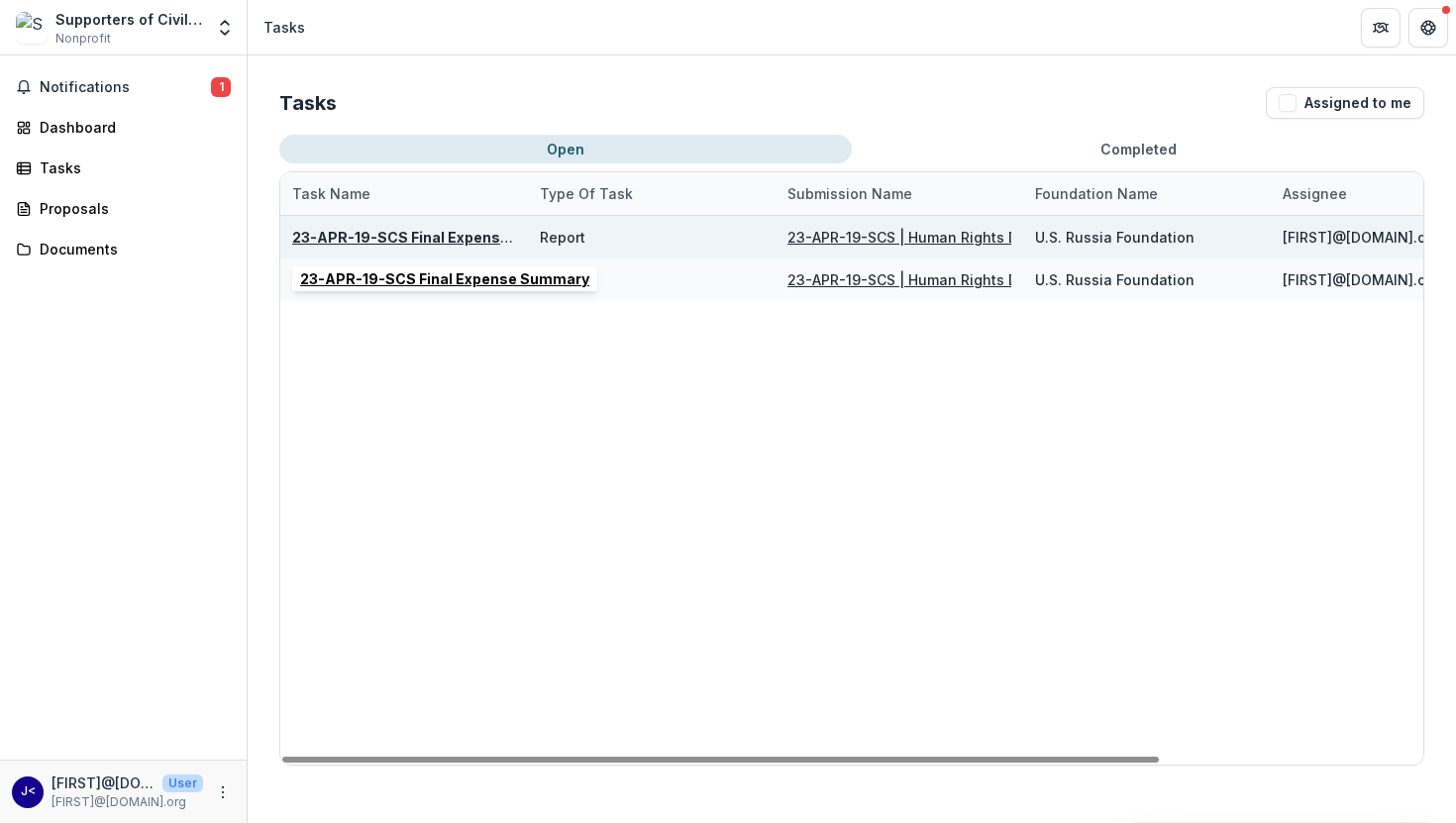 click on "23-APR-19-SCS Final Expense Summary" at bounding box center [437, 237] 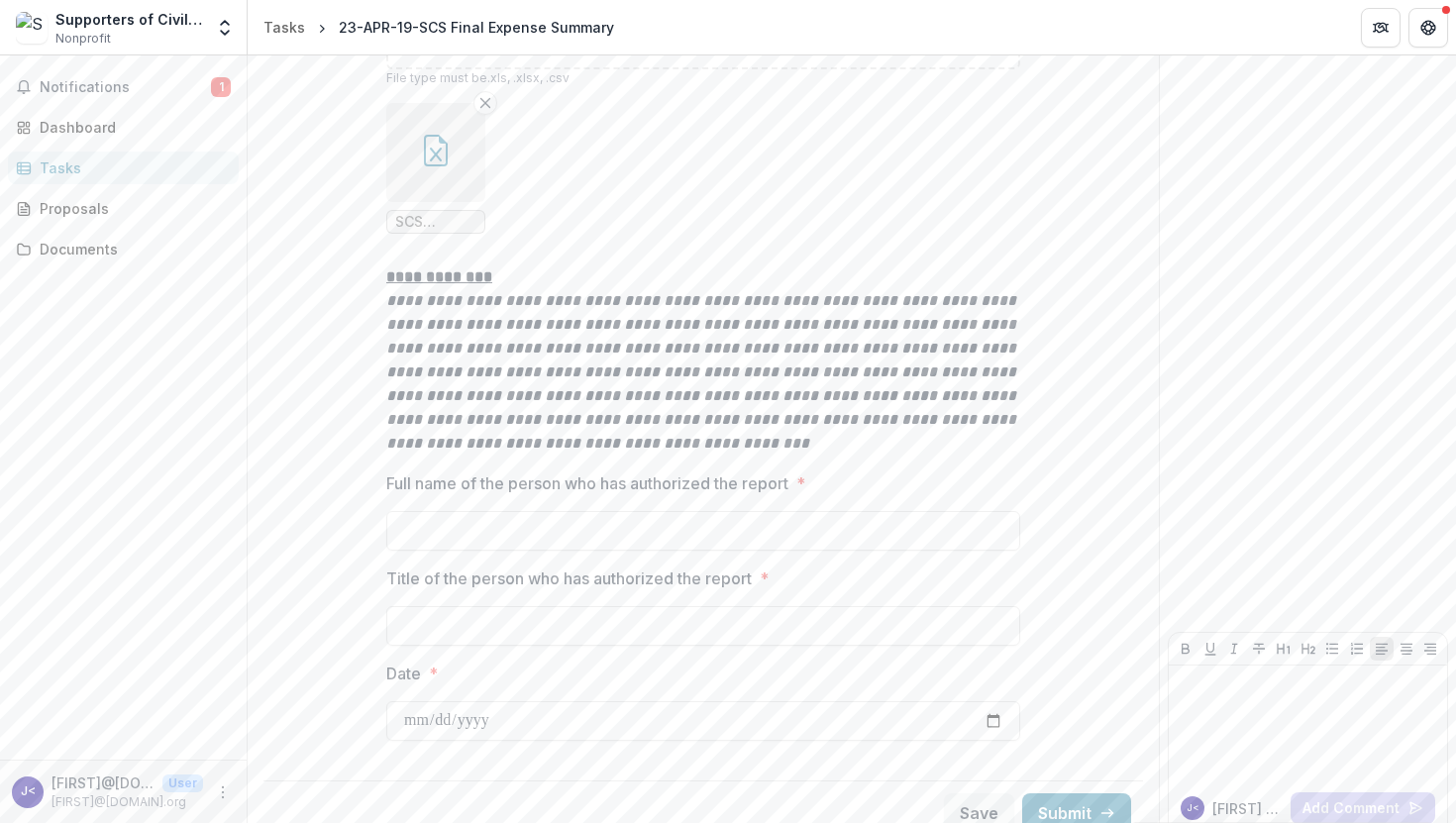 scroll, scrollTop: 787, scrollLeft: 0, axis: vertical 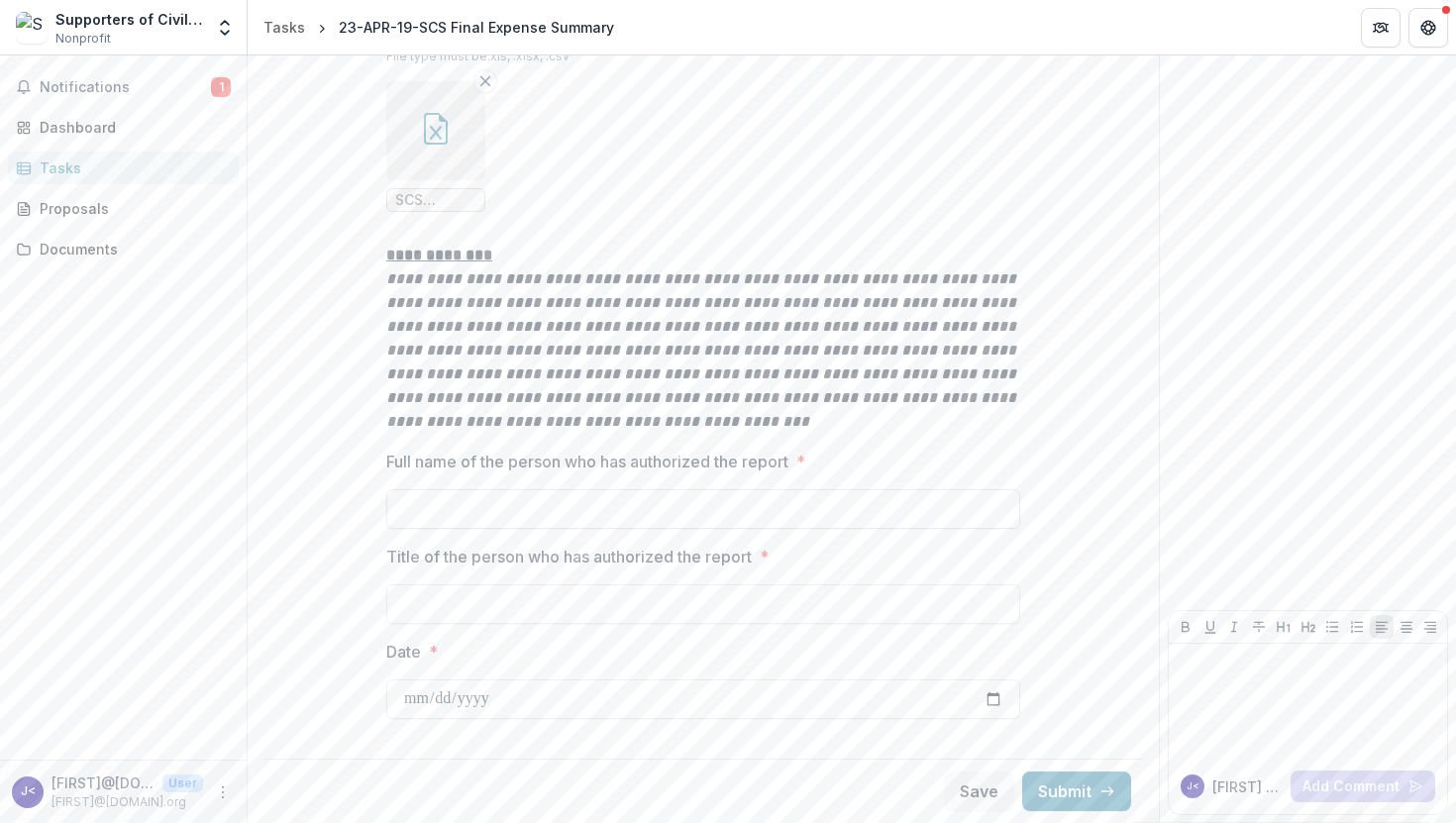 click on "Full name of the person who has authorized the report *" at bounding box center (703, 509) 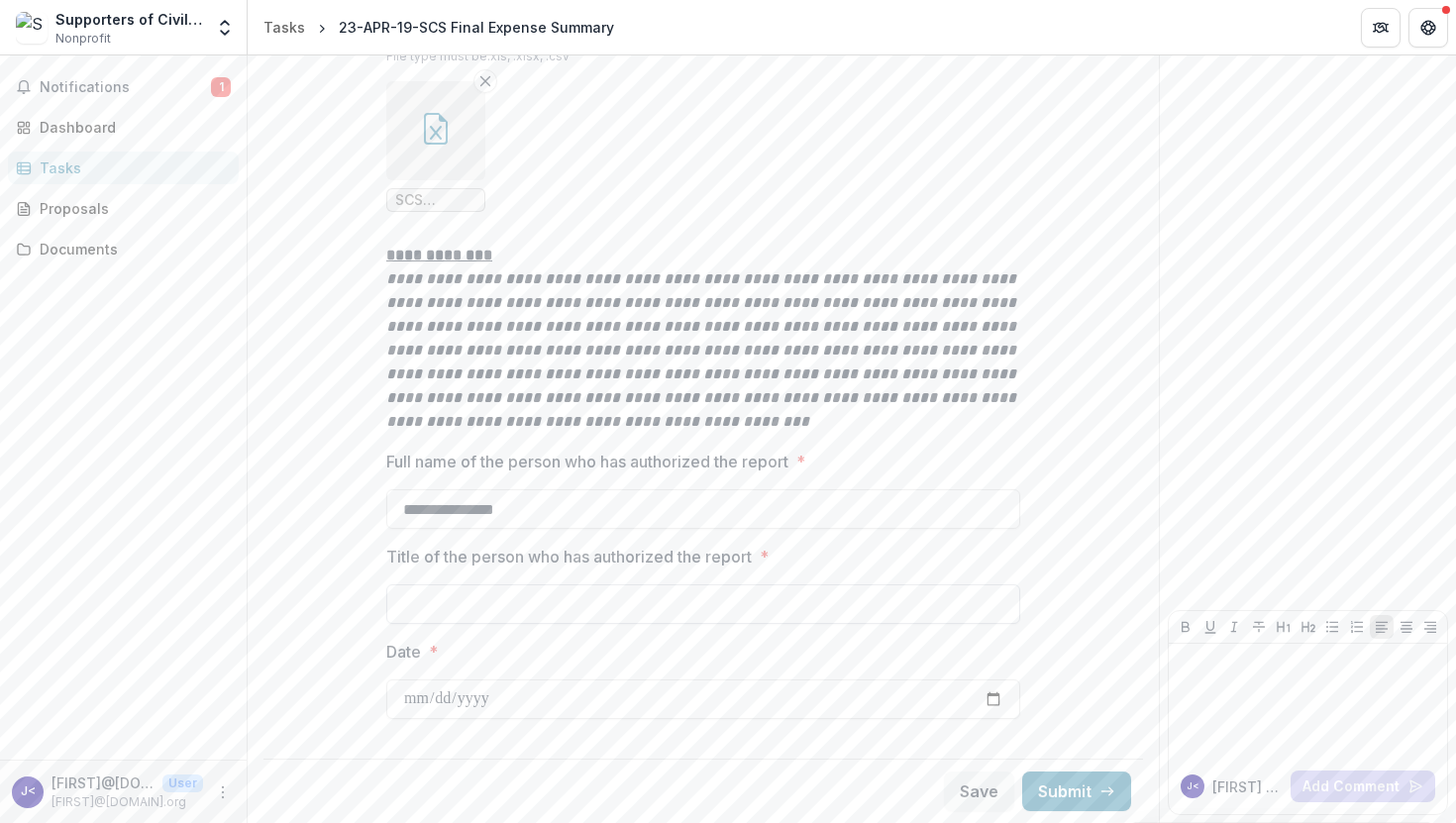 type on "**********" 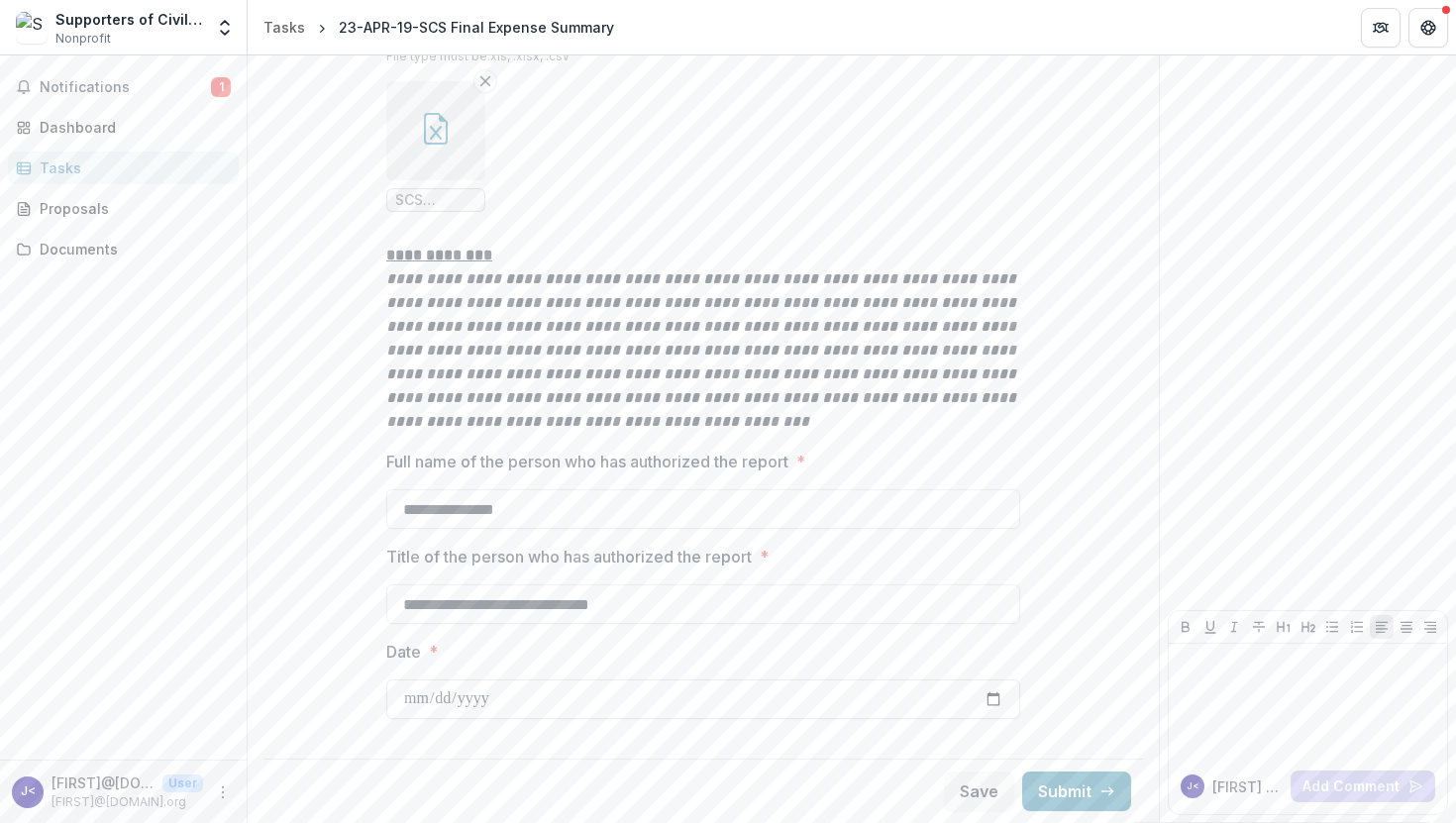 type on "**********" 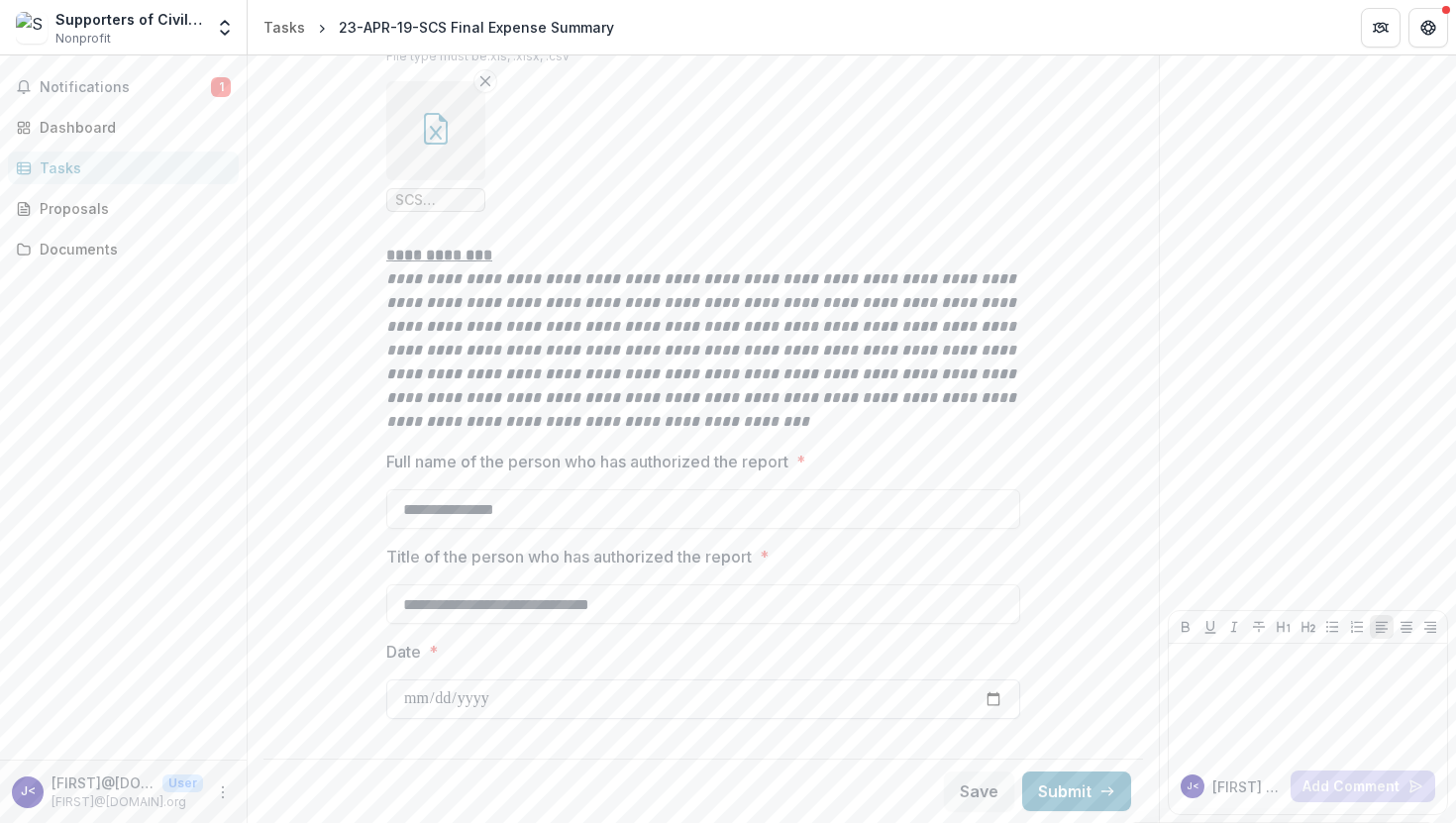 type on "**********" 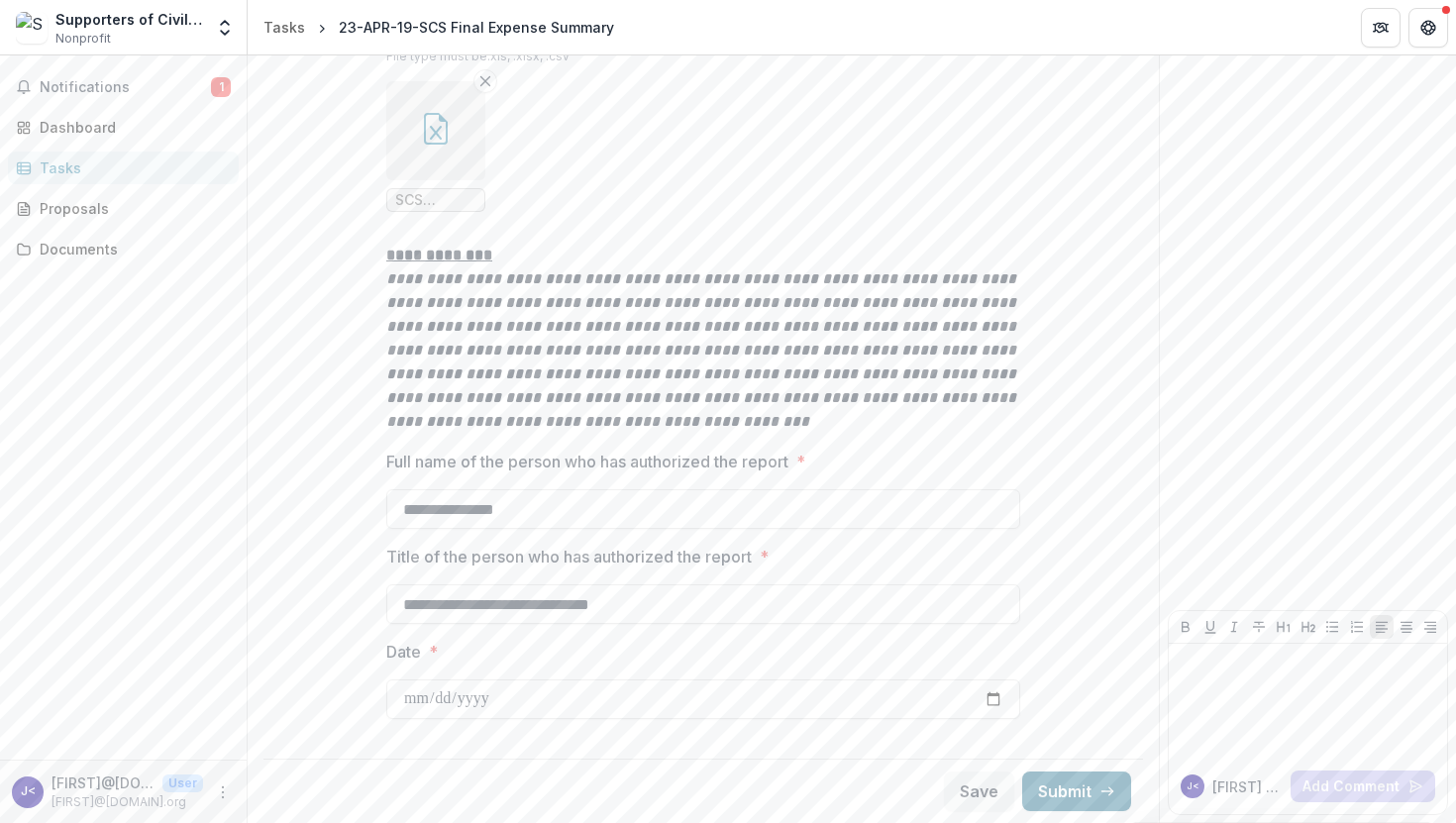 click on "Submit" at bounding box center [1077, 791] 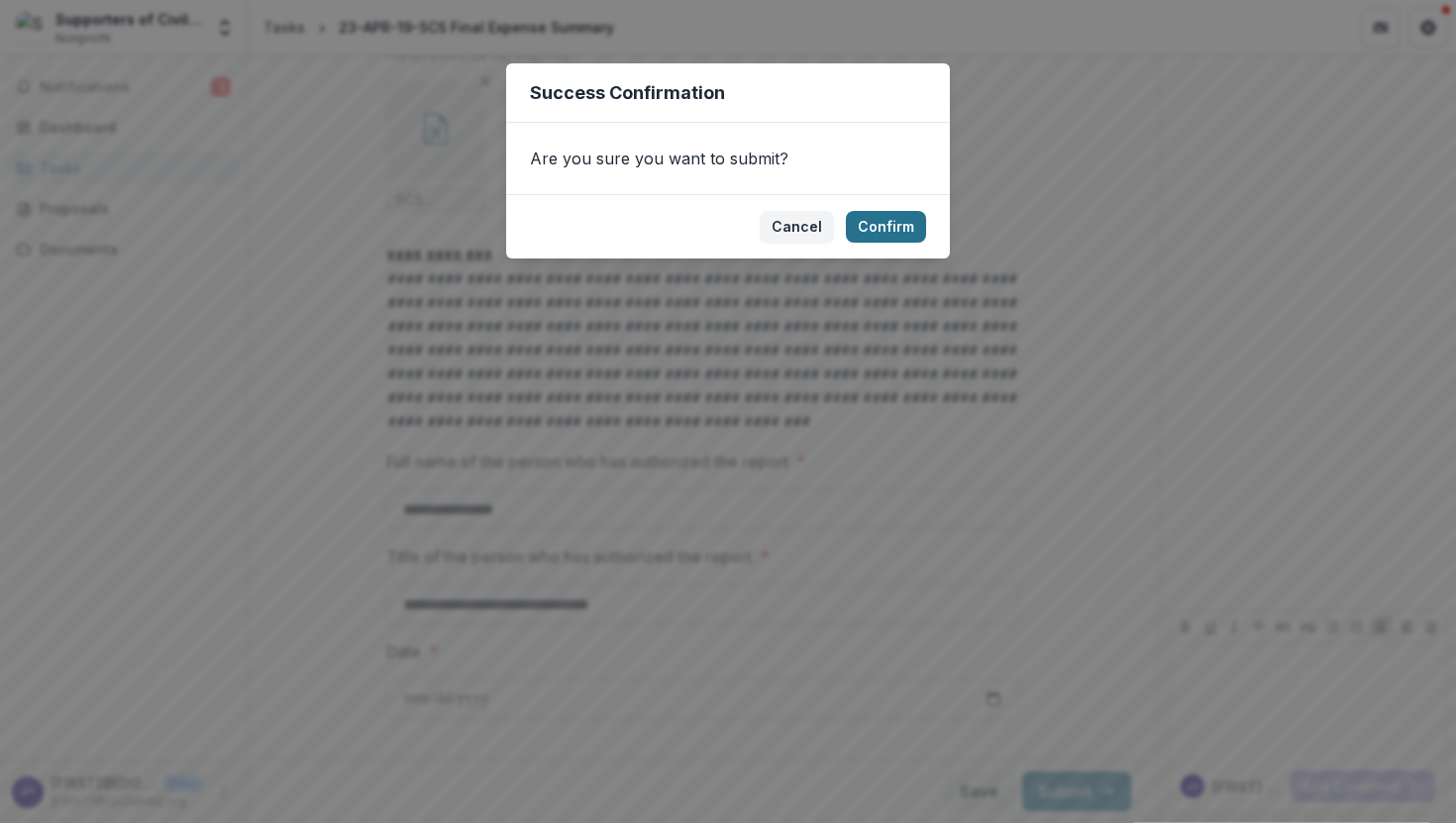 click on "Confirm" at bounding box center [885, 227] 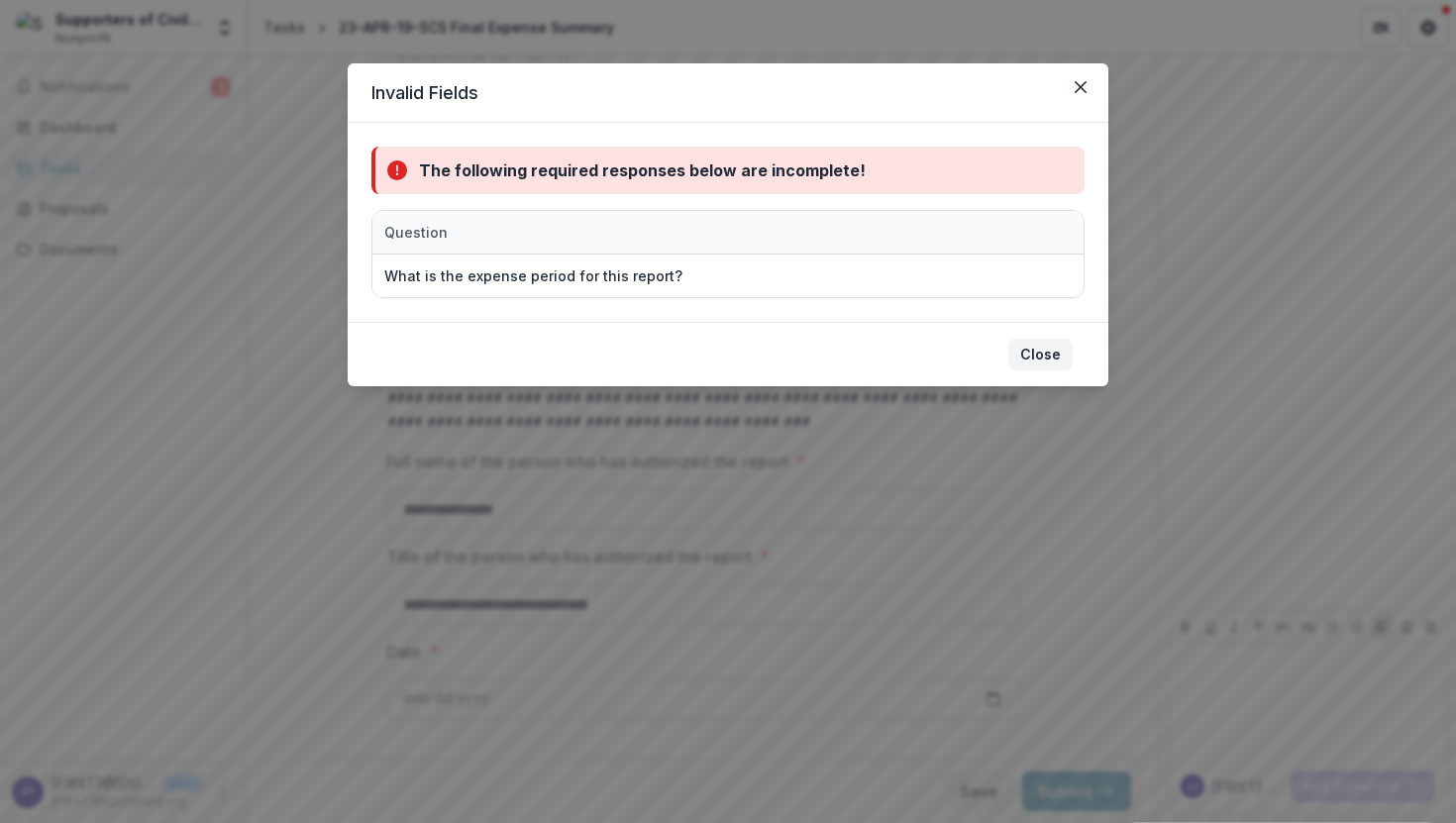 click on "Close" at bounding box center (1040, 355) 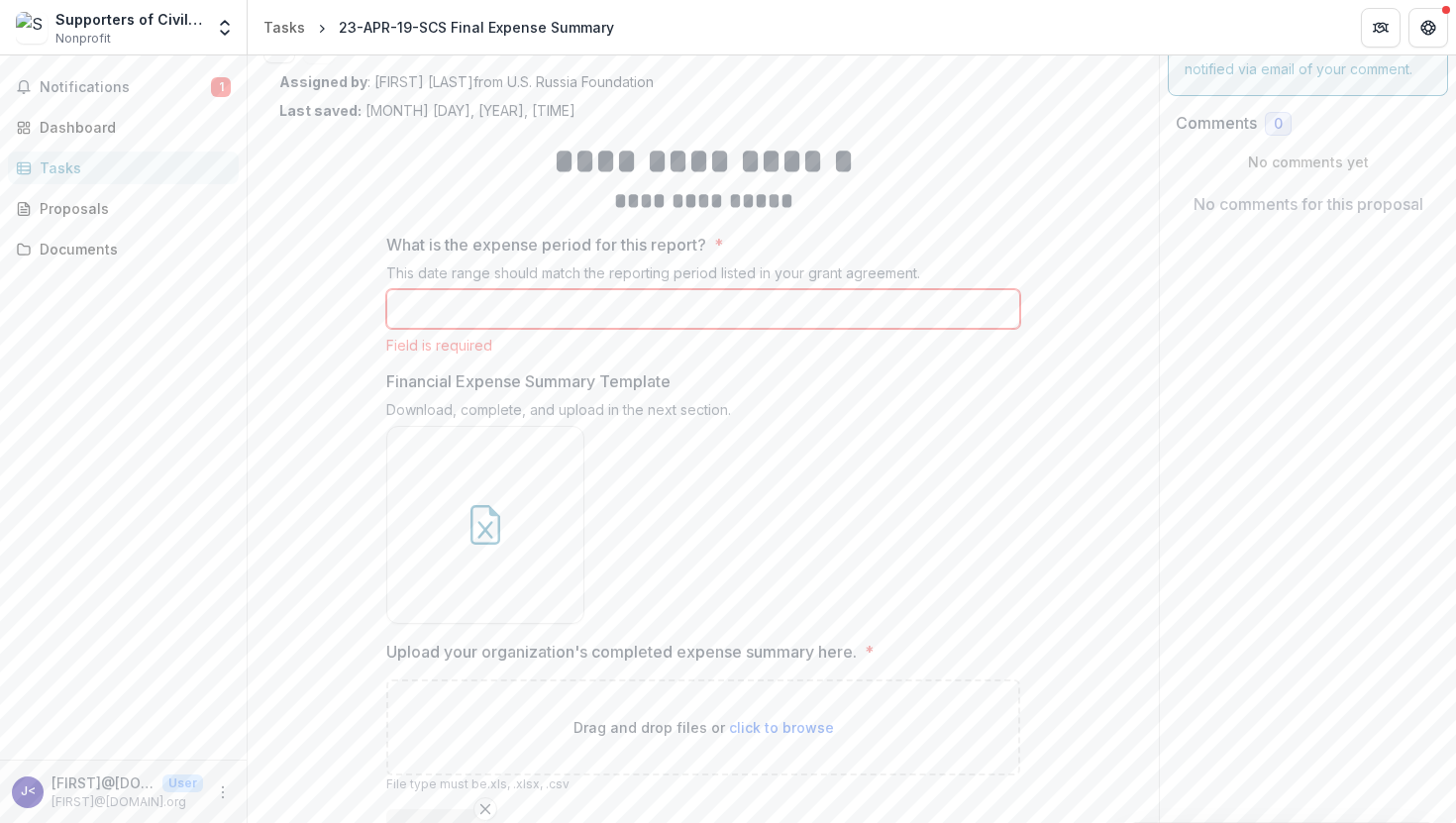 scroll, scrollTop: 0, scrollLeft: 0, axis: both 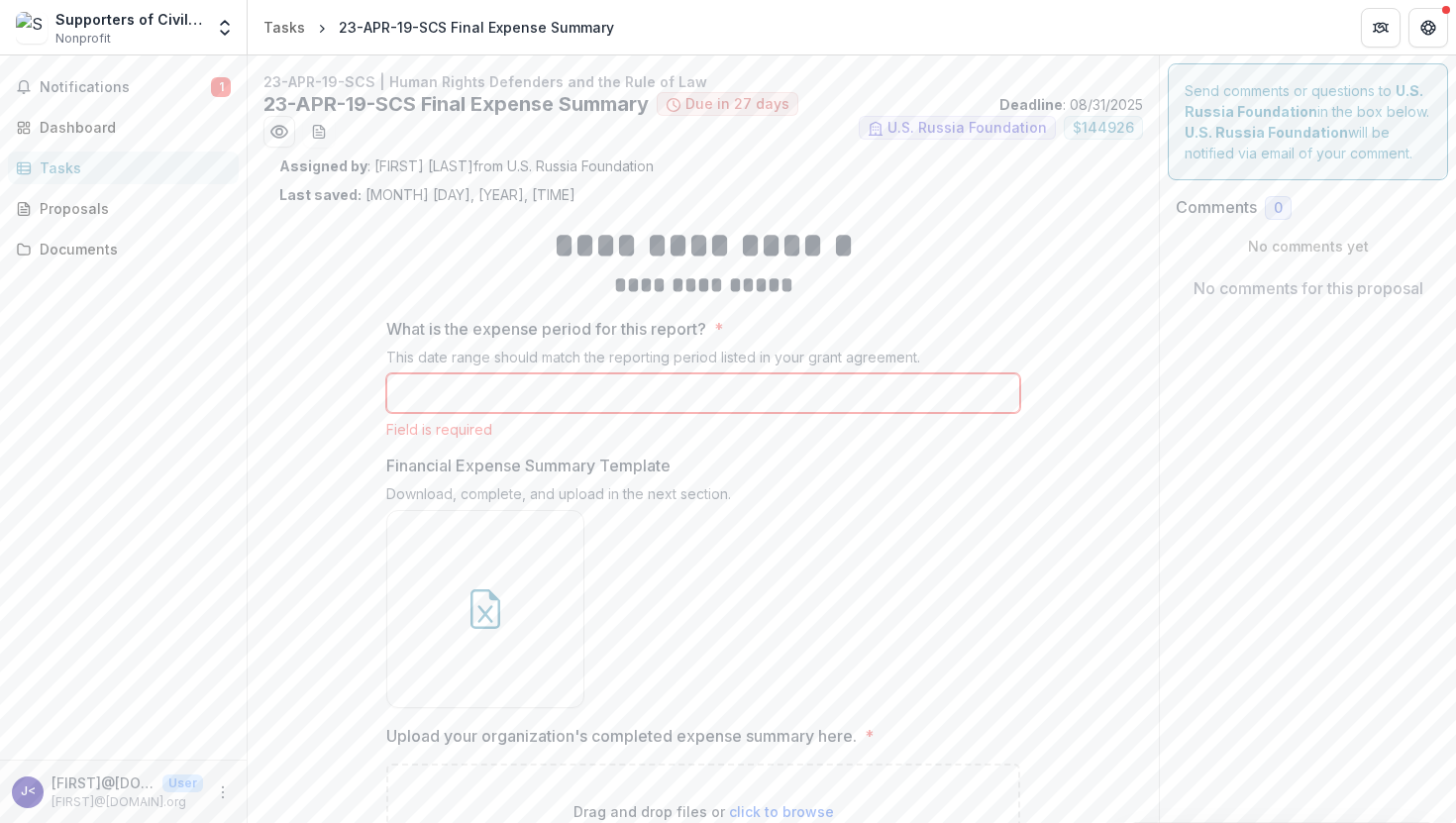 click on "What is the expense period for this report? *" at bounding box center [703, 393] 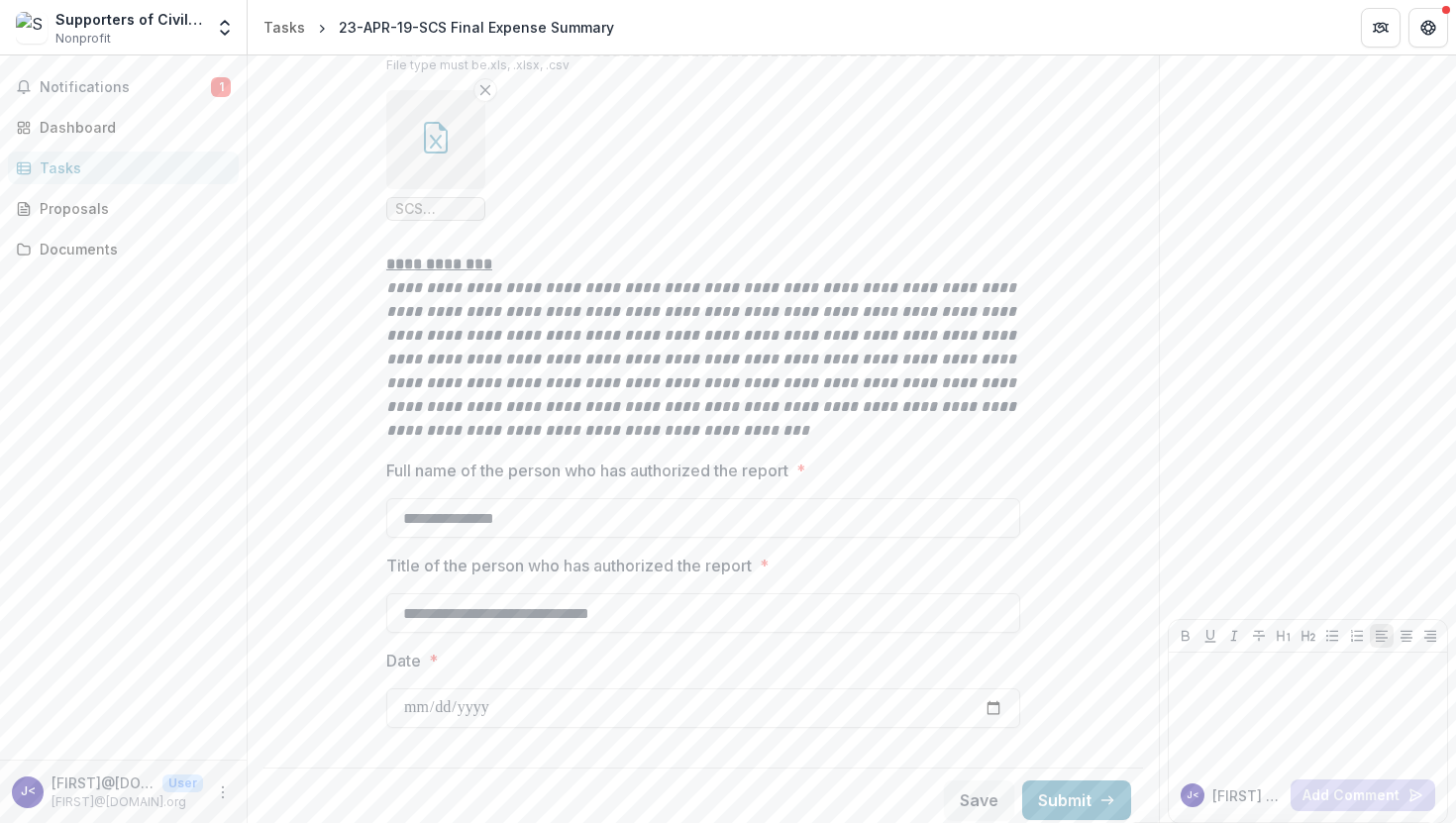 scroll, scrollTop: 812, scrollLeft: 0, axis: vertical 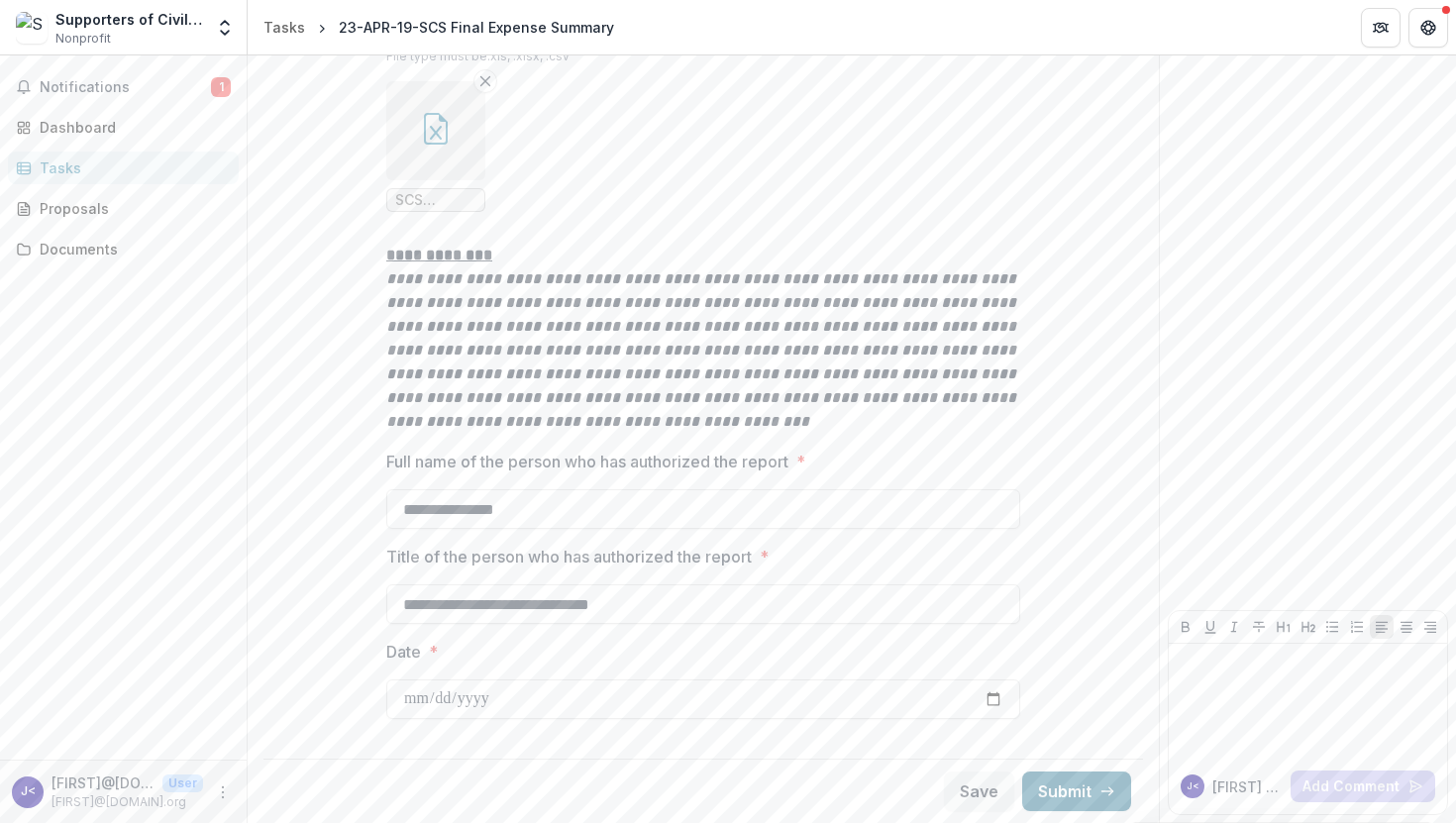 type on "**********" 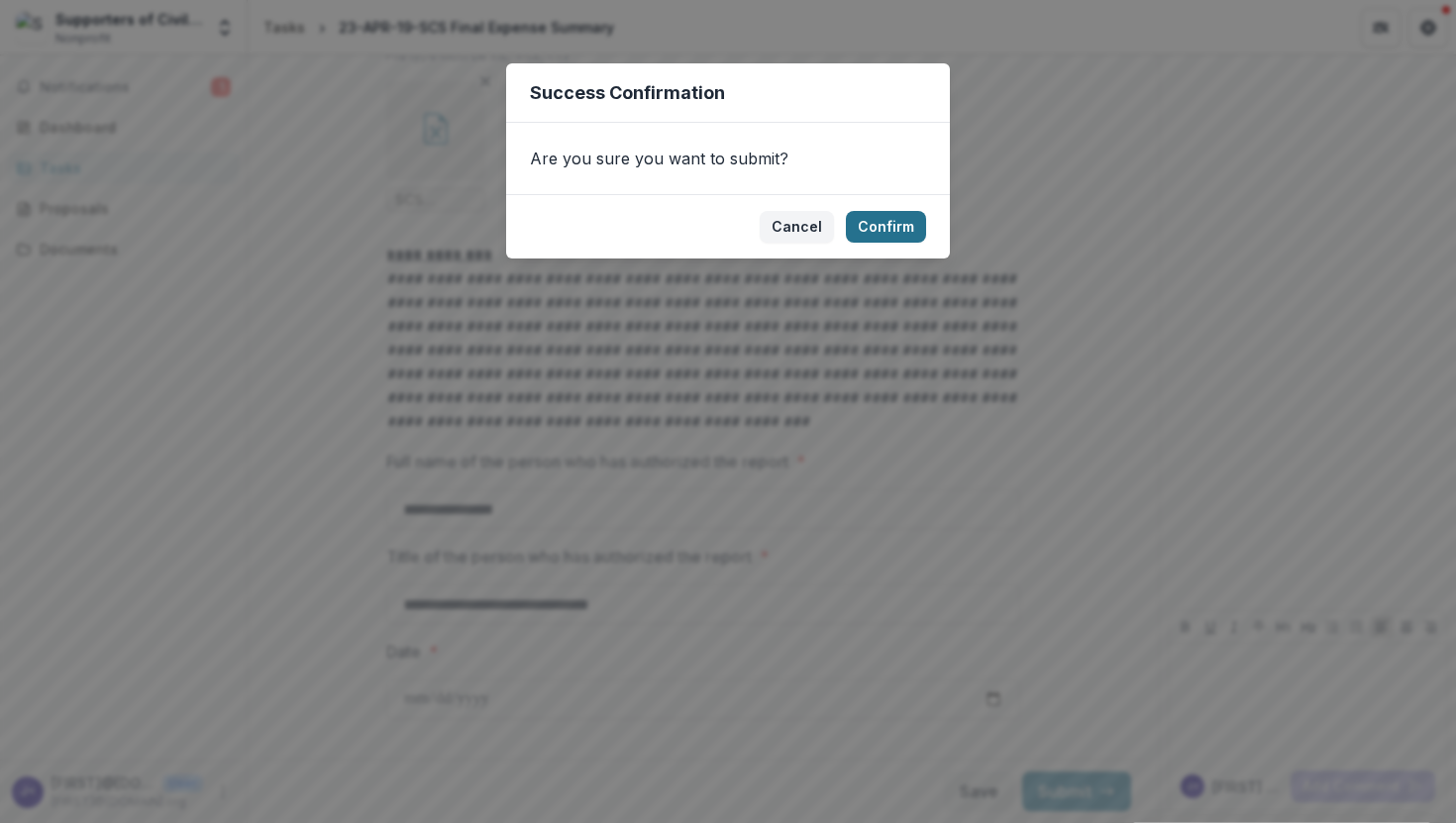 click on "Confirm" at bounding box center [885, 227] 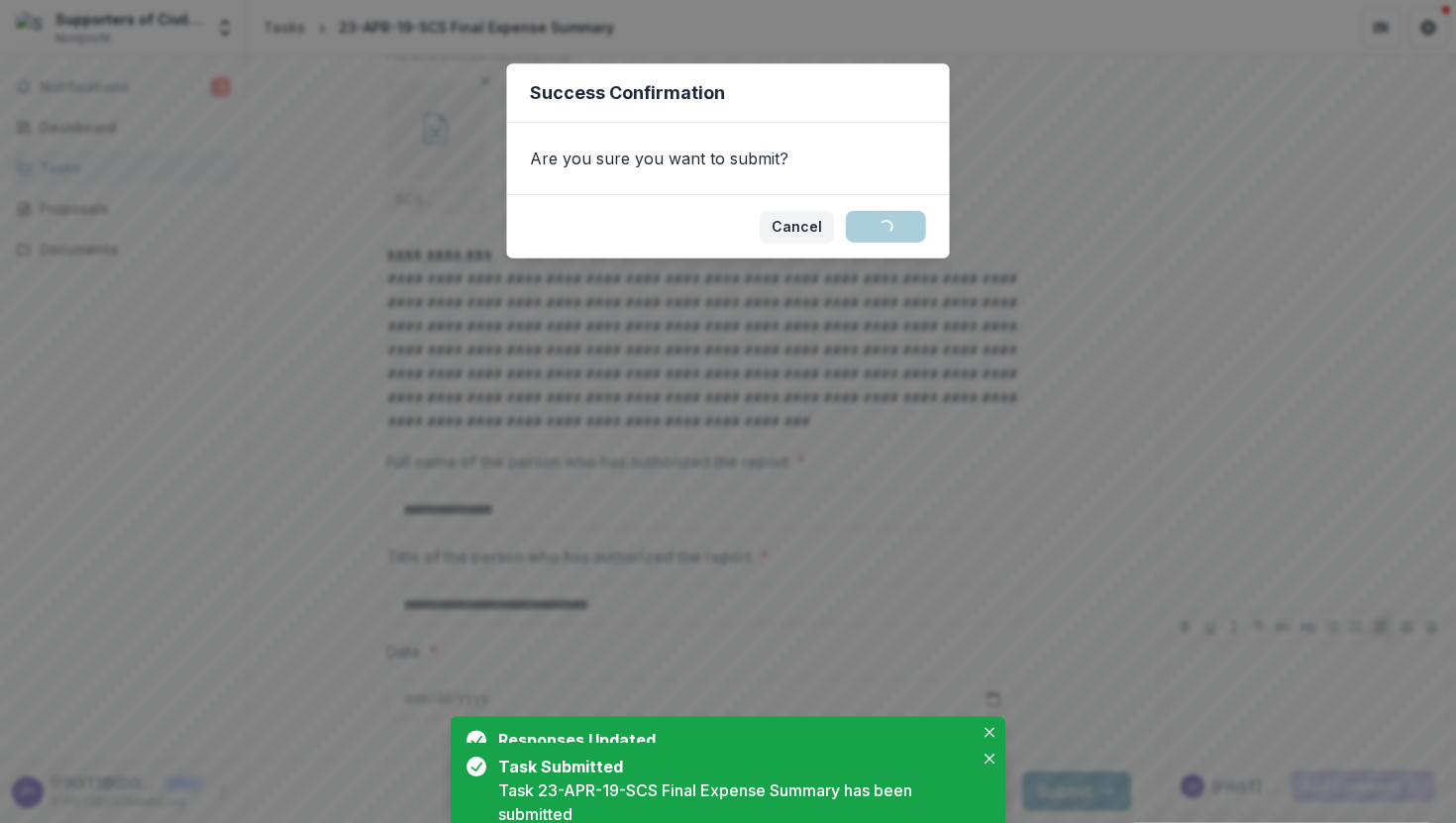 scroll, scrollTop: 0, scrollLeft: 0, axis: both 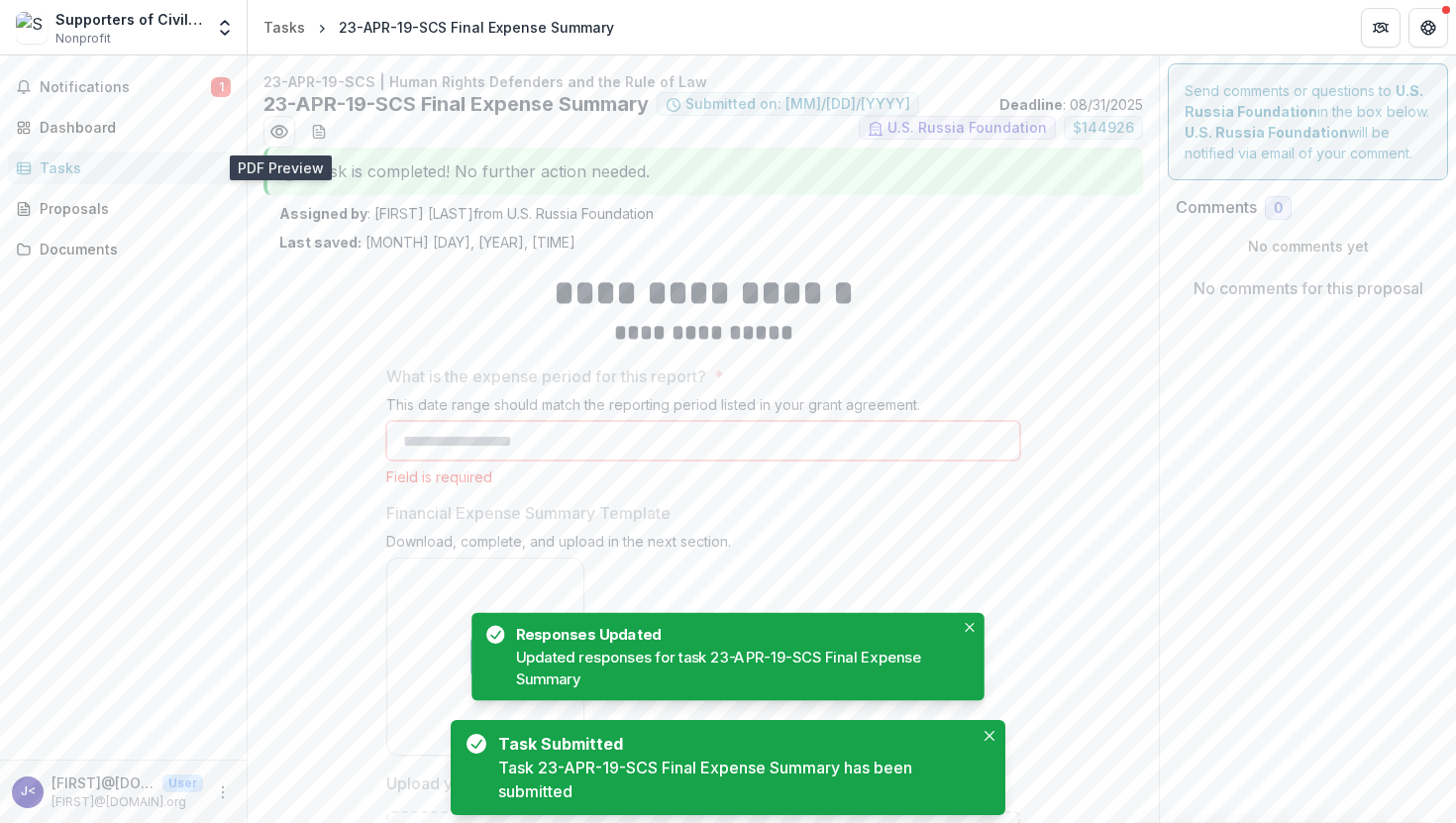 click on "Tasks" at bounding box center (131, 167) 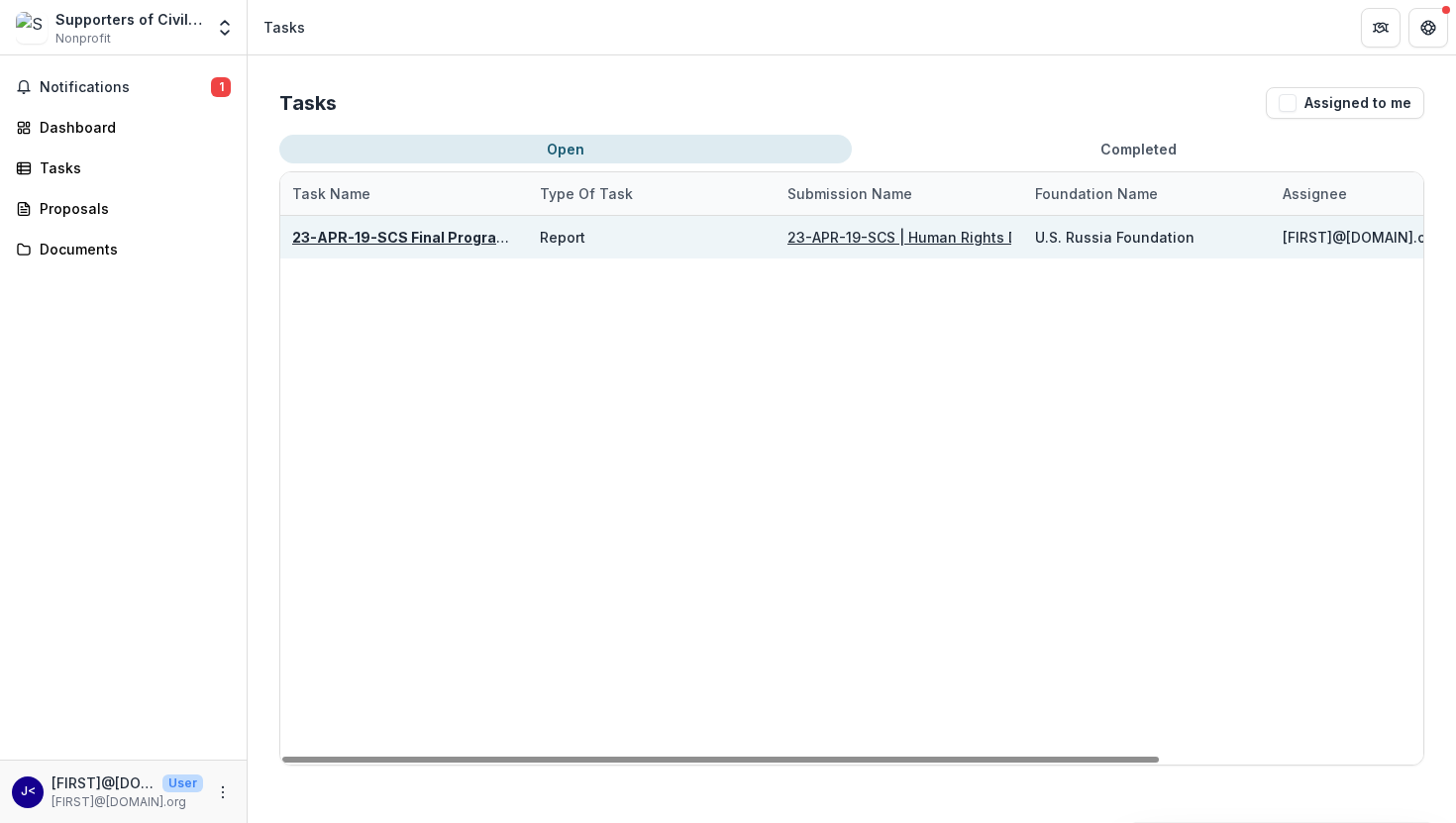 click on "23-APR-19-SCS Final Program Report" at bounding box center (427, 237) 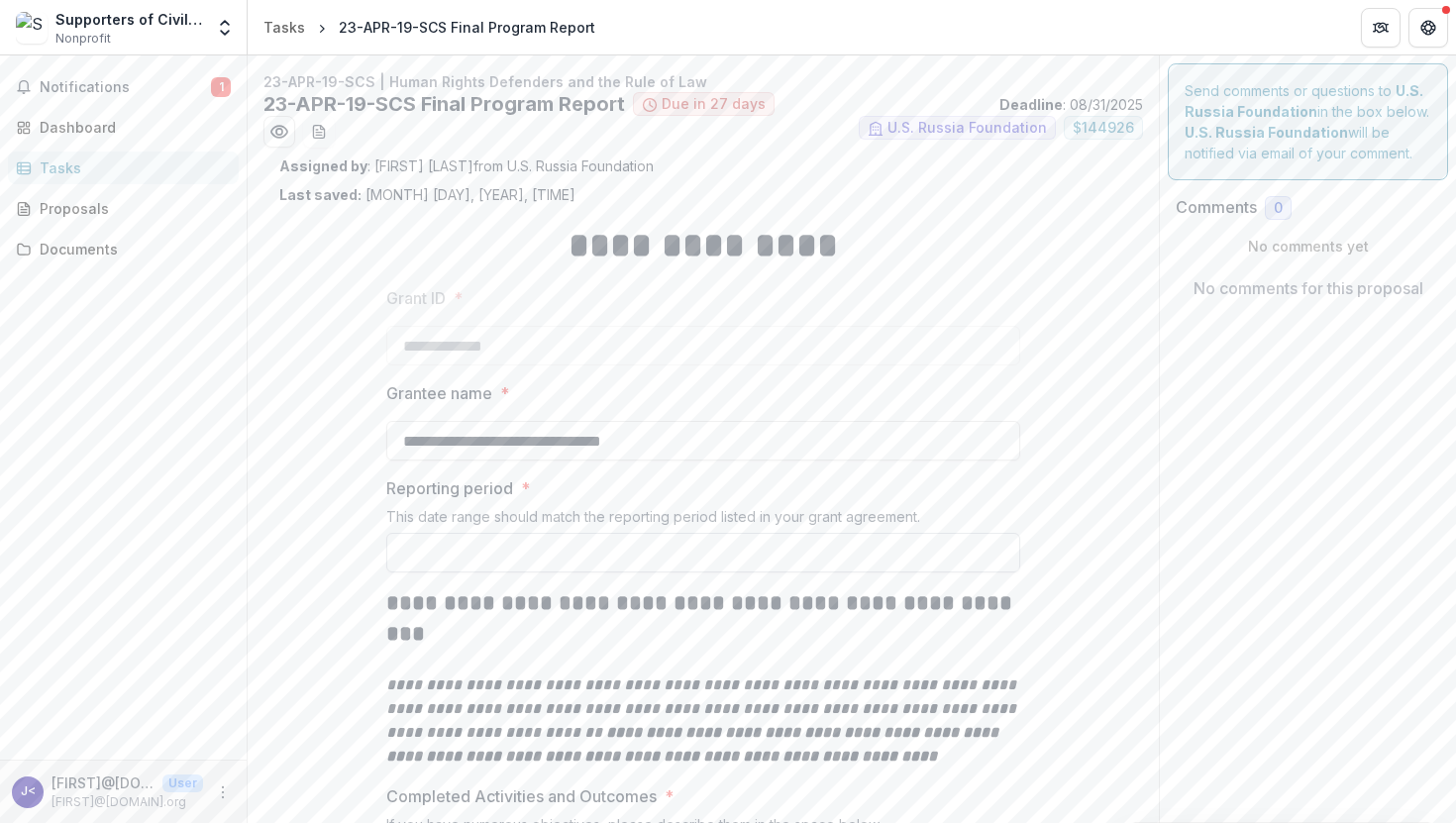 click on "Reporting period *" at bounding box center [703, 553] 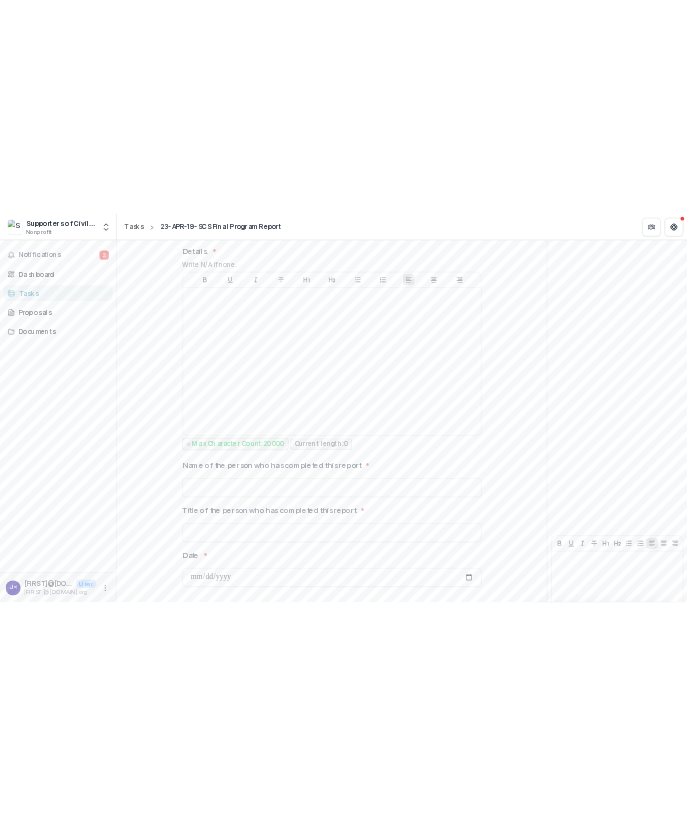 scroll, scrollTop: 2561, scrollLeft: 0, axis: vertical 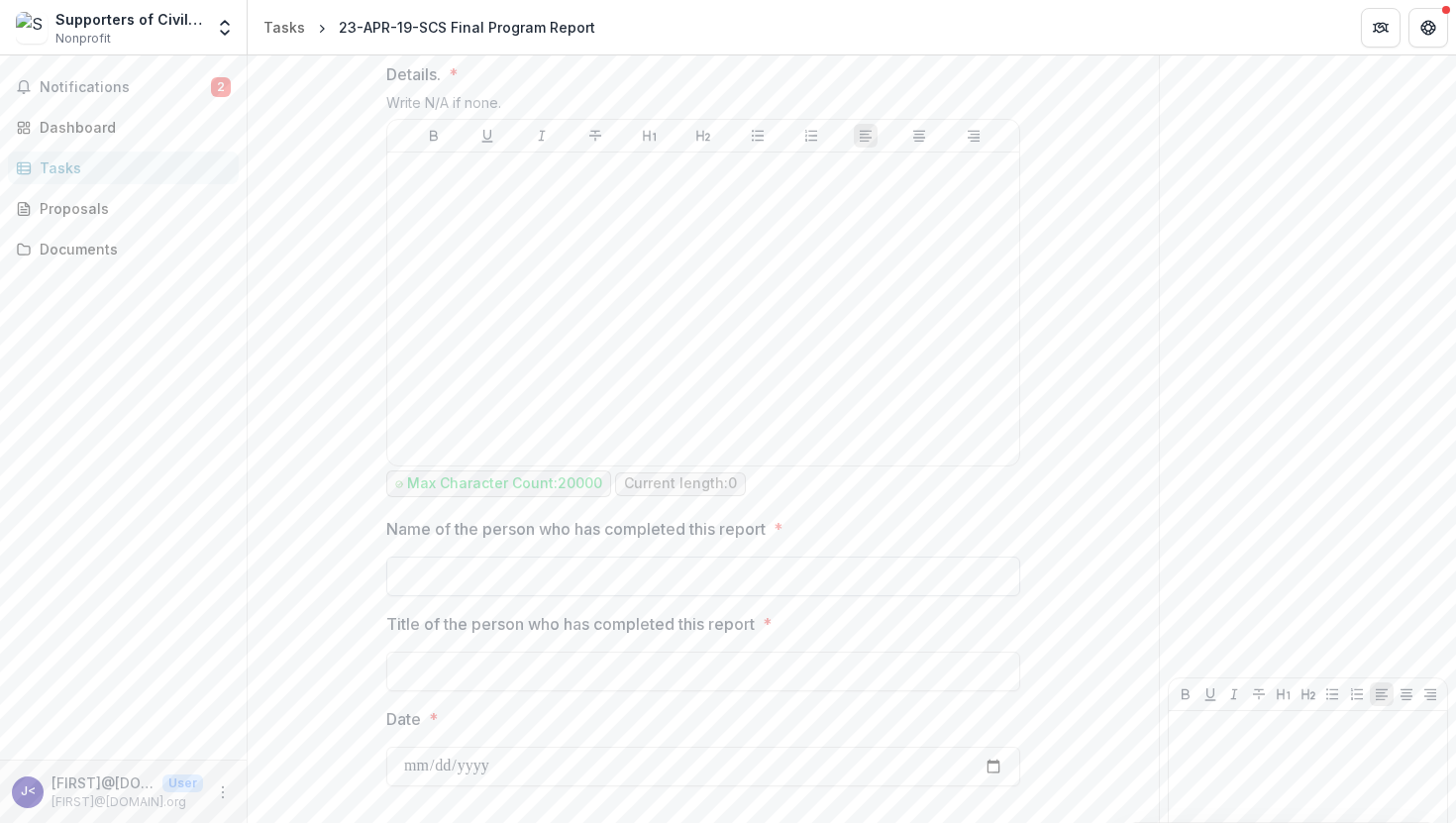 type on "**********" 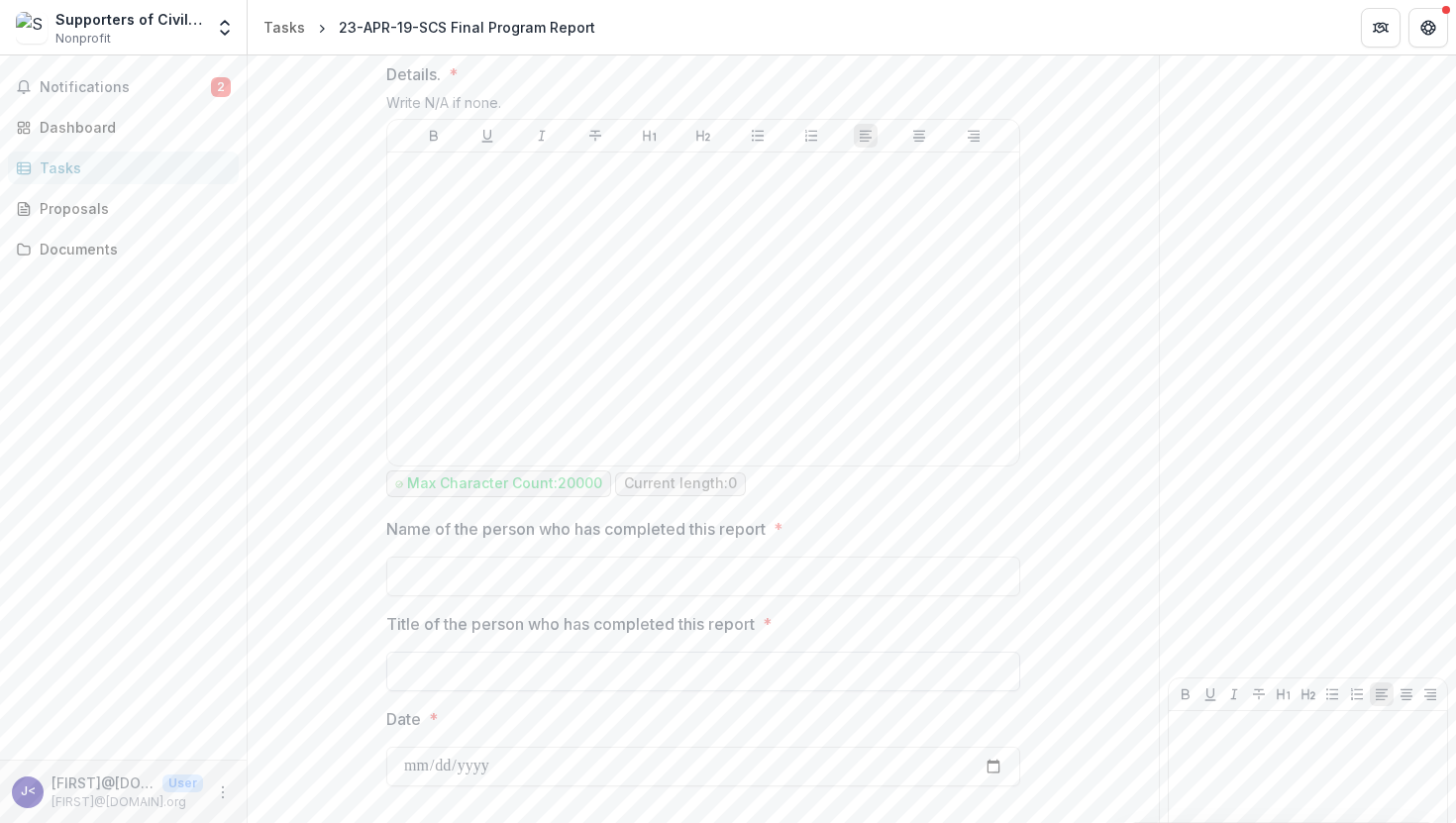 click on "Title of the person who has completed this report *" at bounding box center (703, 671) 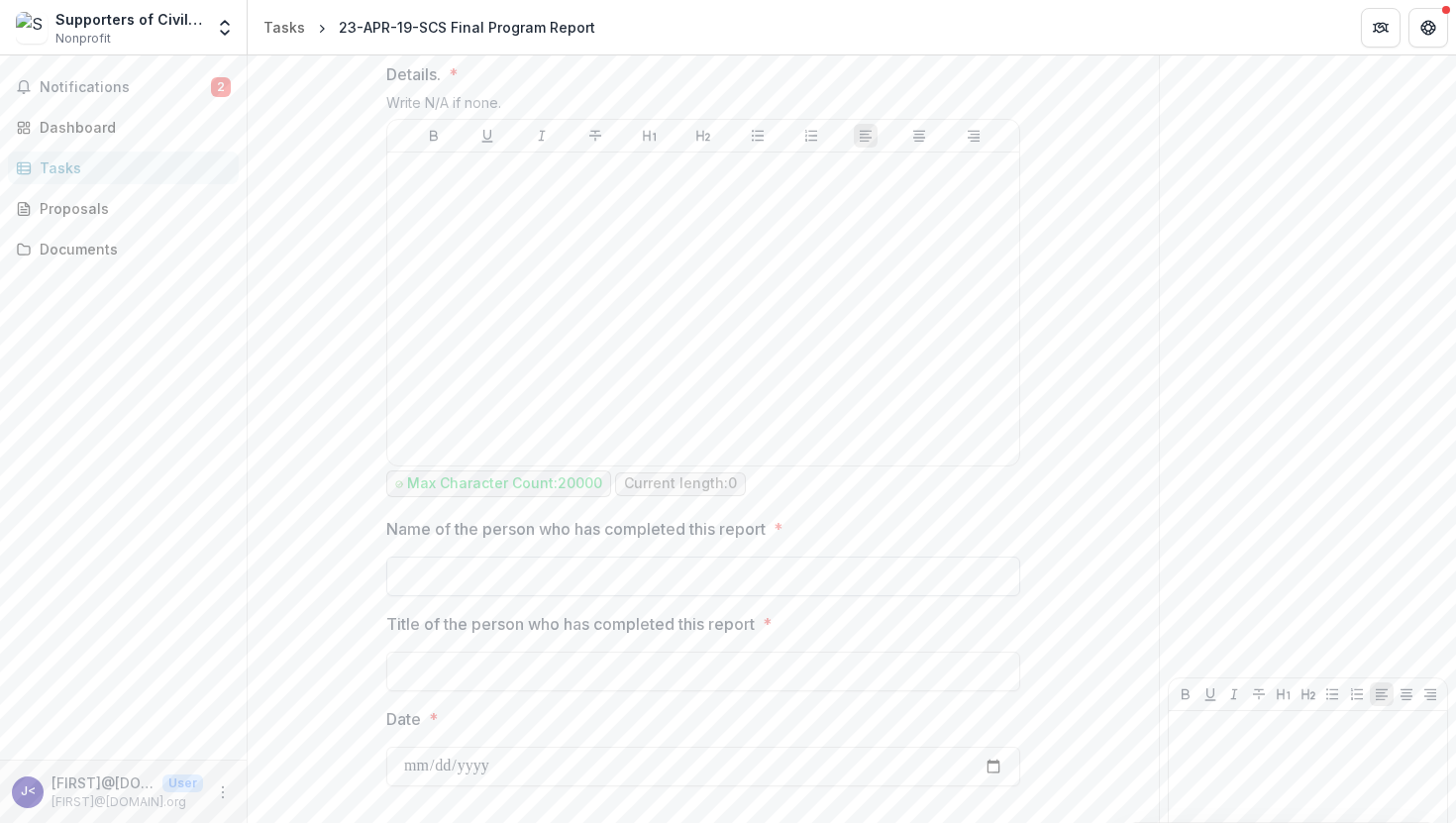 click on "Name of the person who has completed this report *" at bounding box center [703, 576] 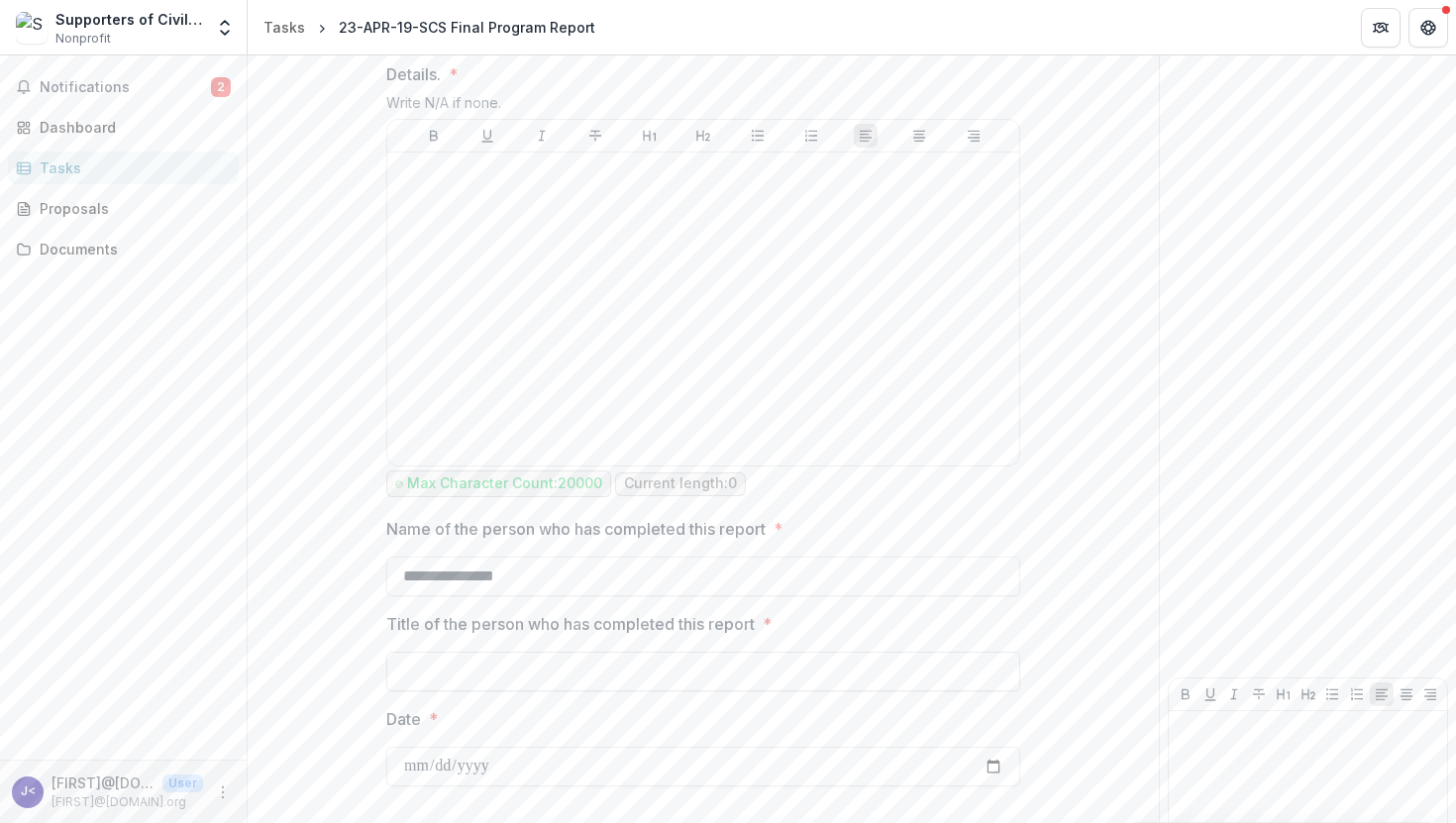 type on "**********" 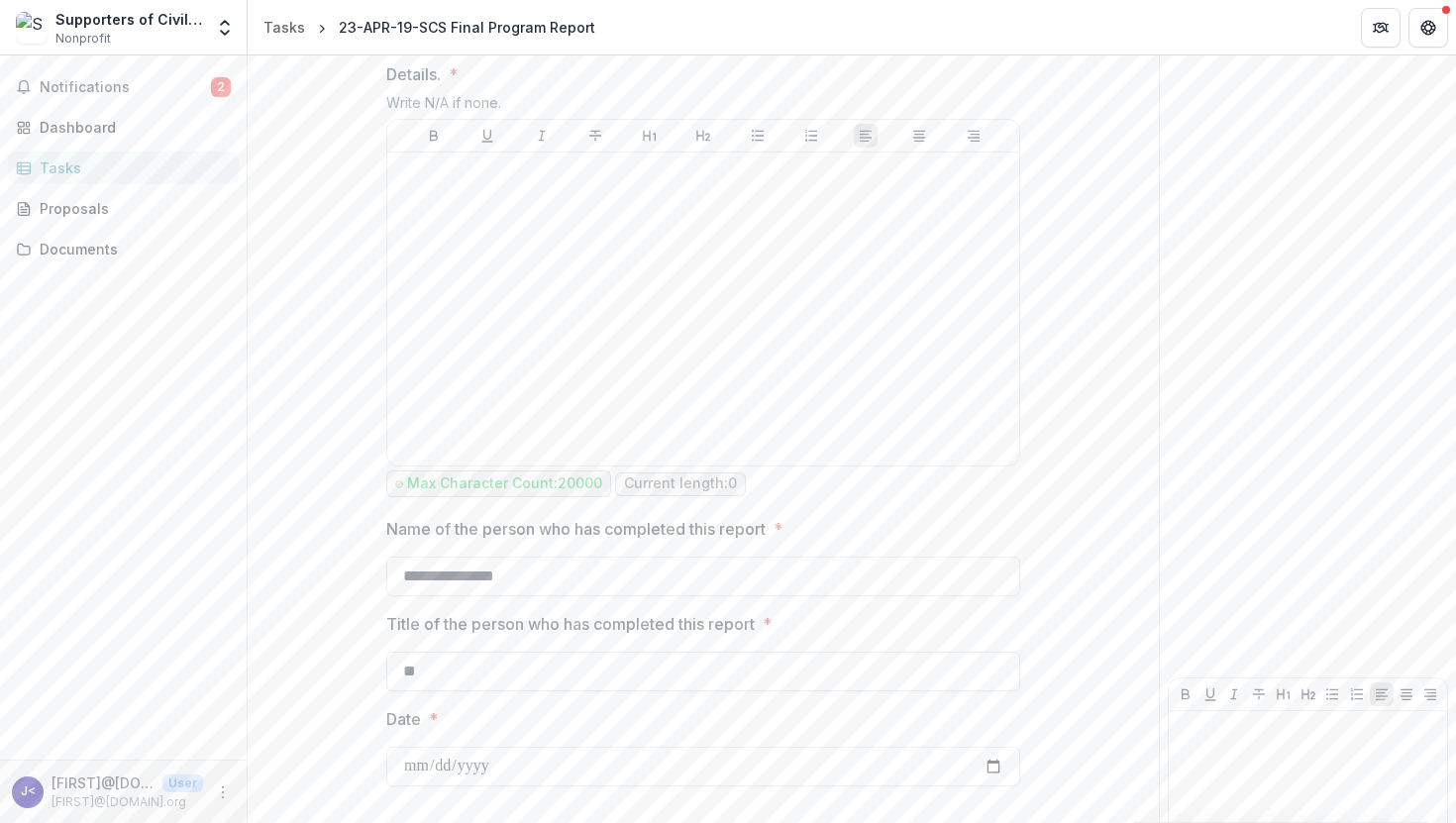type on "*" 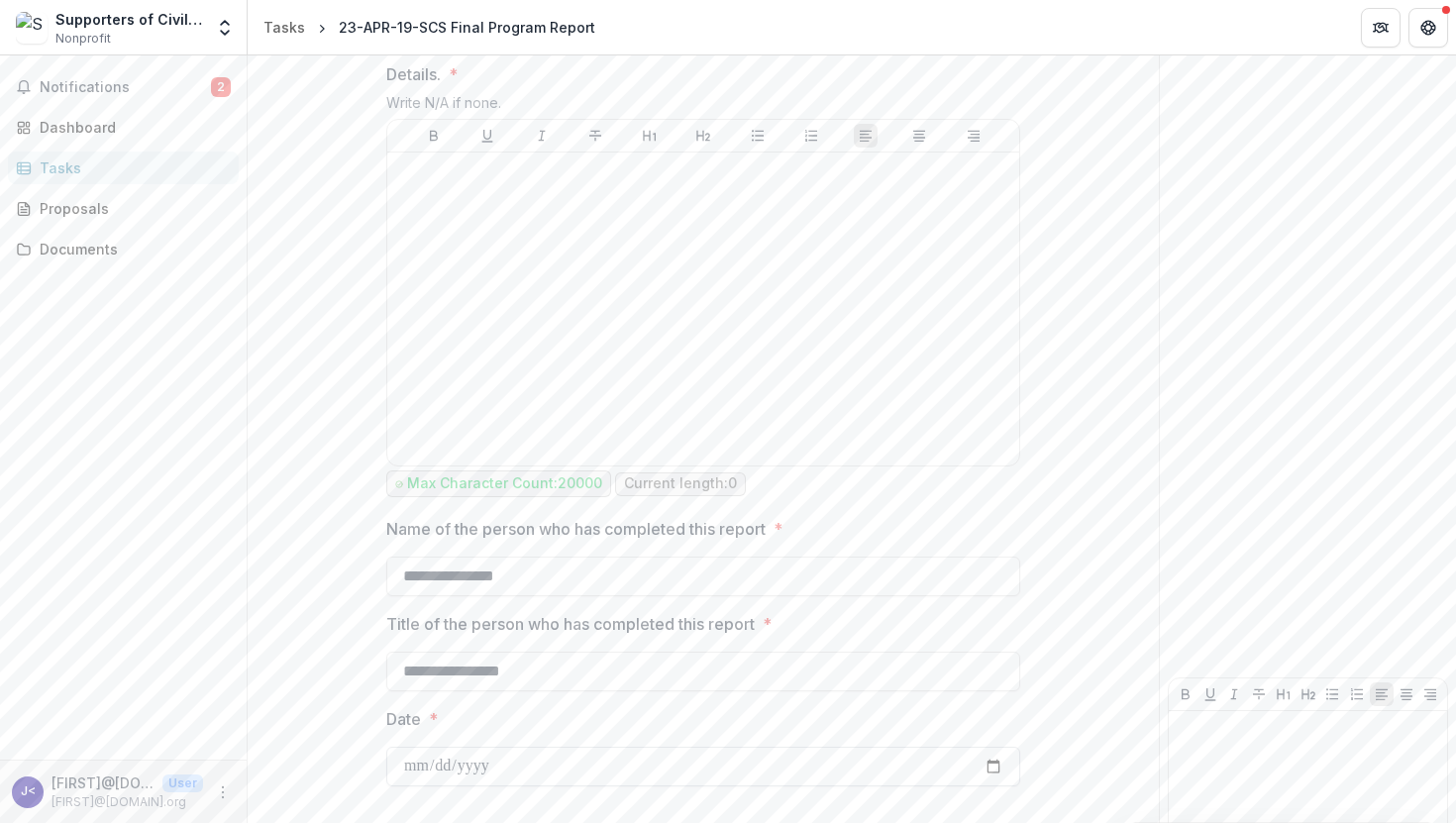 type on "**********" 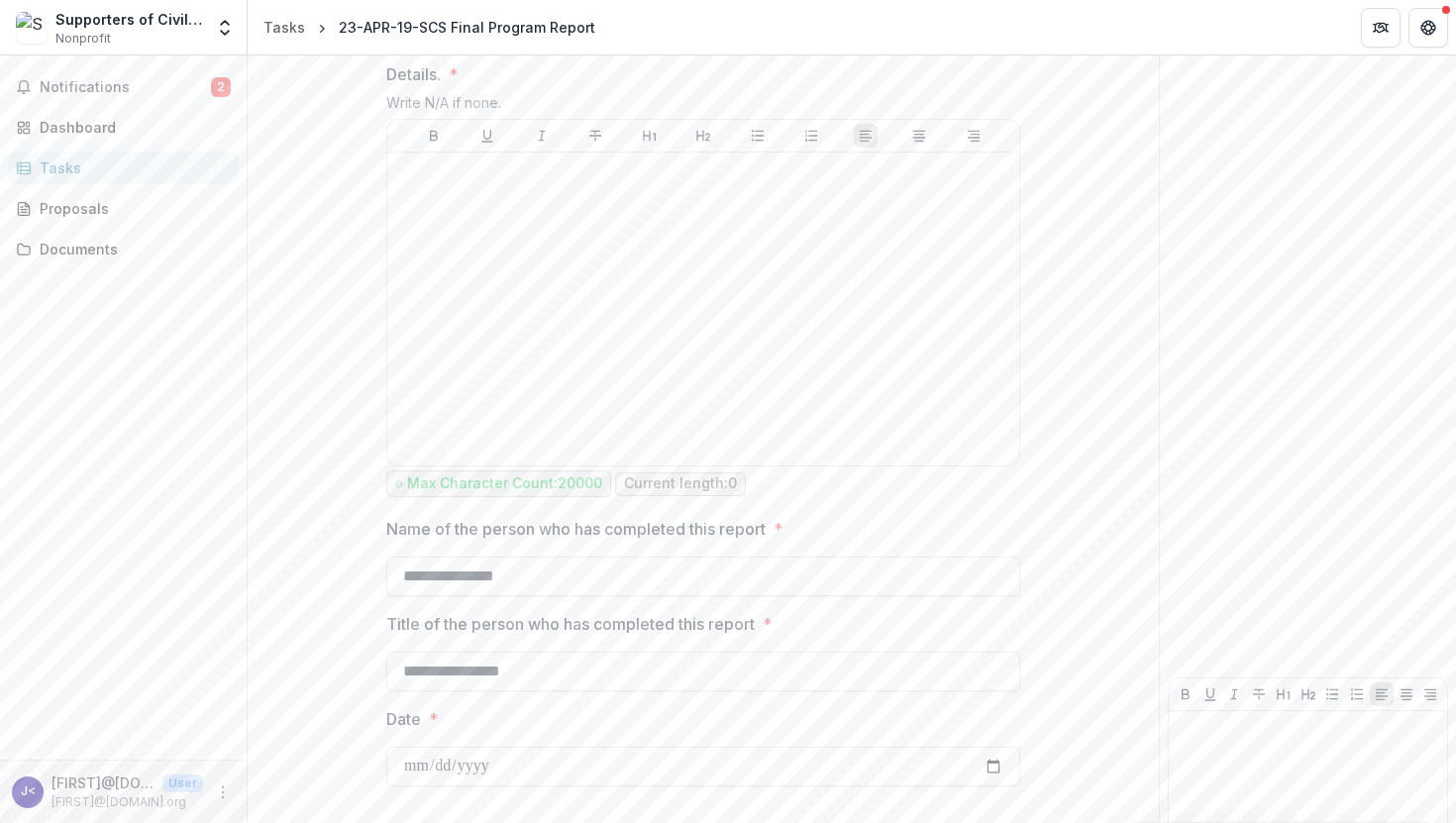 click on "Notifications 2 Dashboard Tasks Proposals Documents" at bounding box center (123, 407) 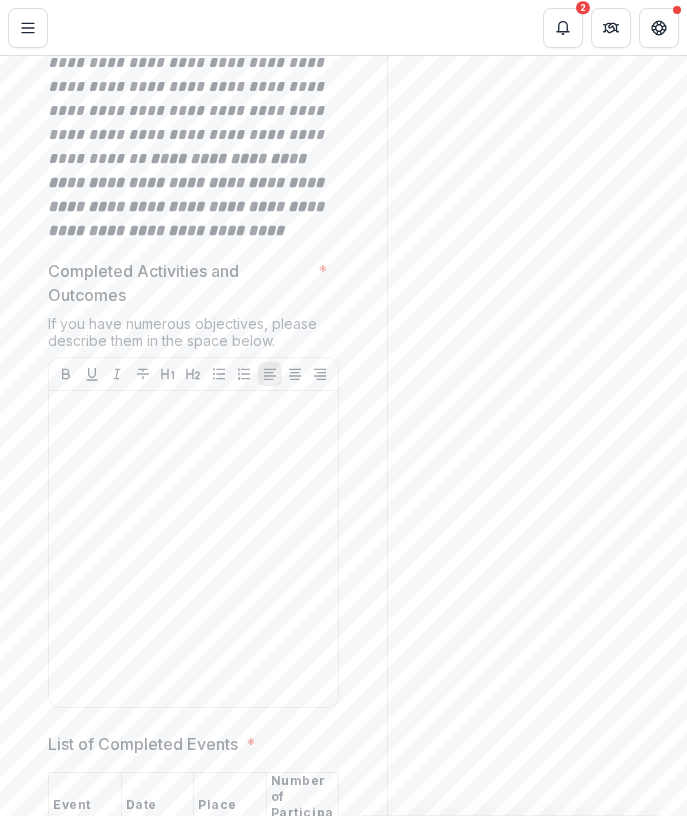 scroll, scrollTop: 852, scrollLeft: 0, axis: vertical 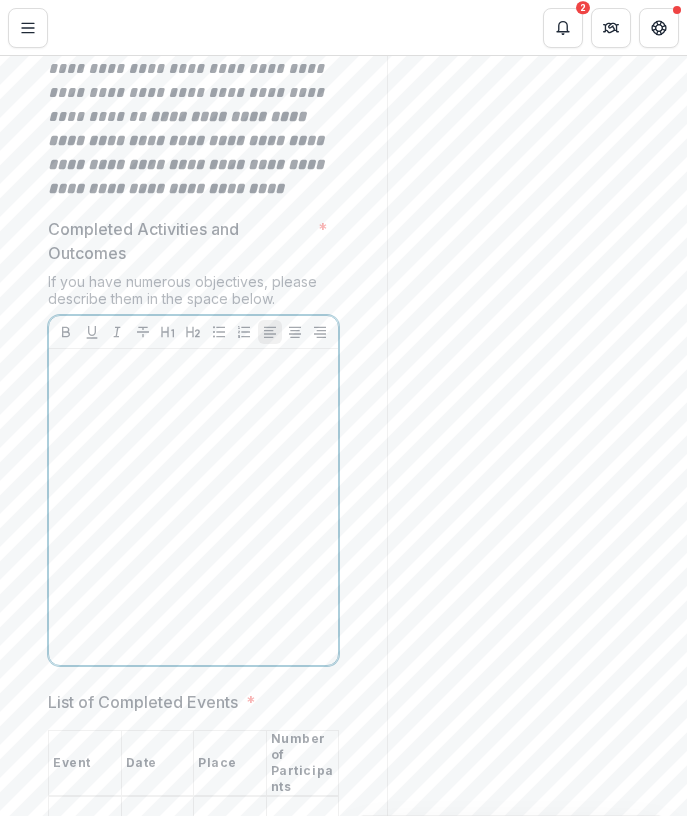 click at bounding box center [193, 507] 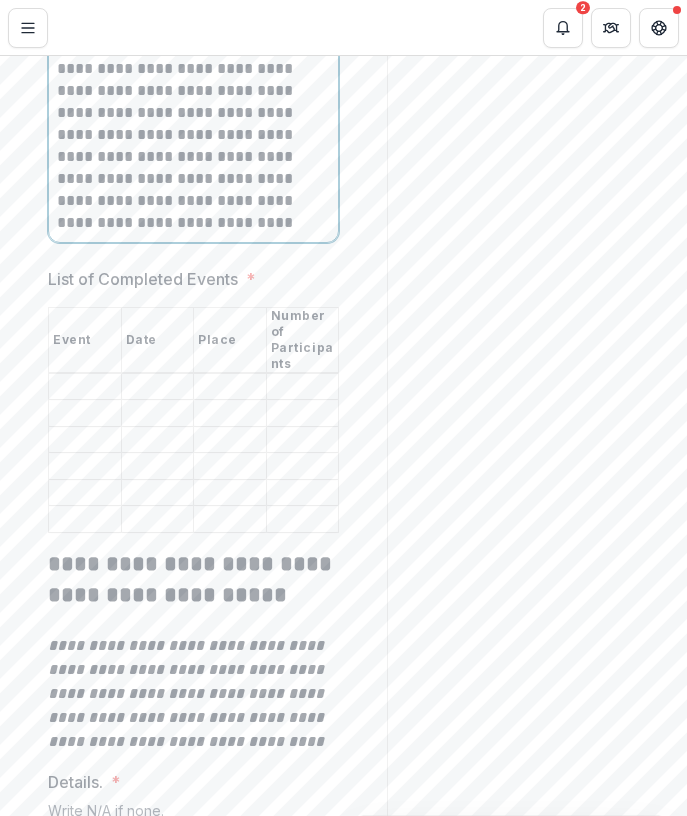 scroll, scrollTop: 6316, scrollLeft: 0, axis: vertical 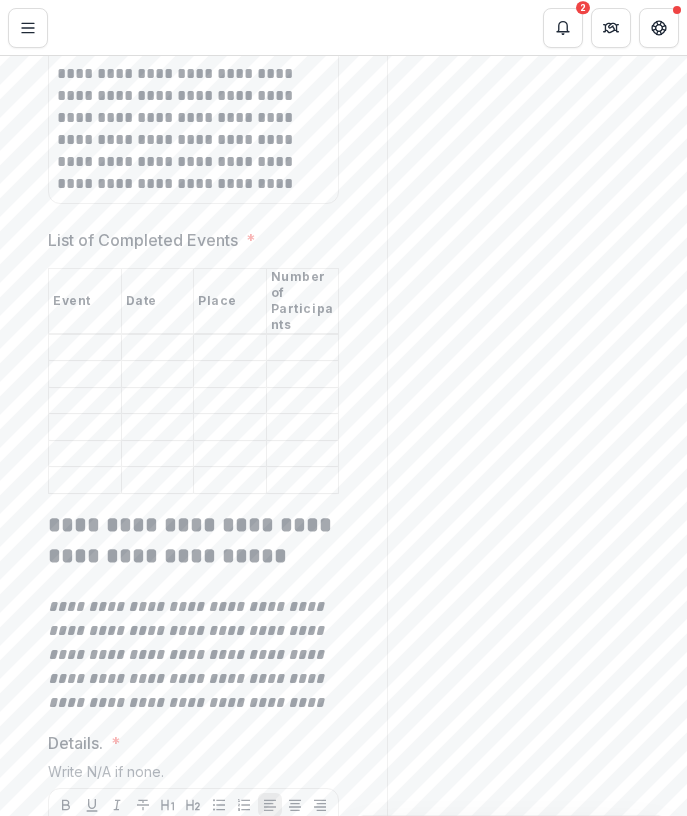 click on "List of Completed Events *" at bounding box center [85, 348] 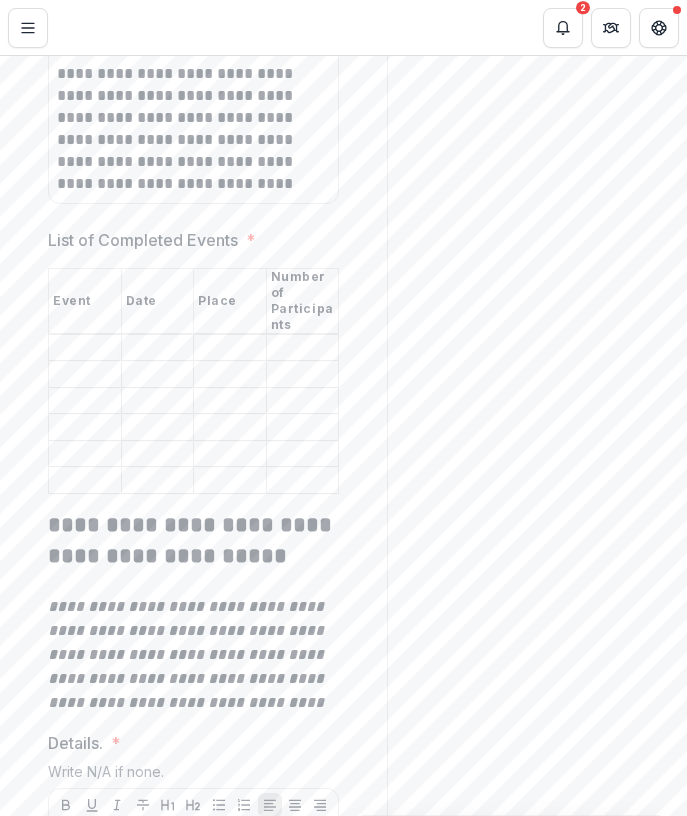 scroll, scrollTop: 0, scrollLeft: 0, axis: both 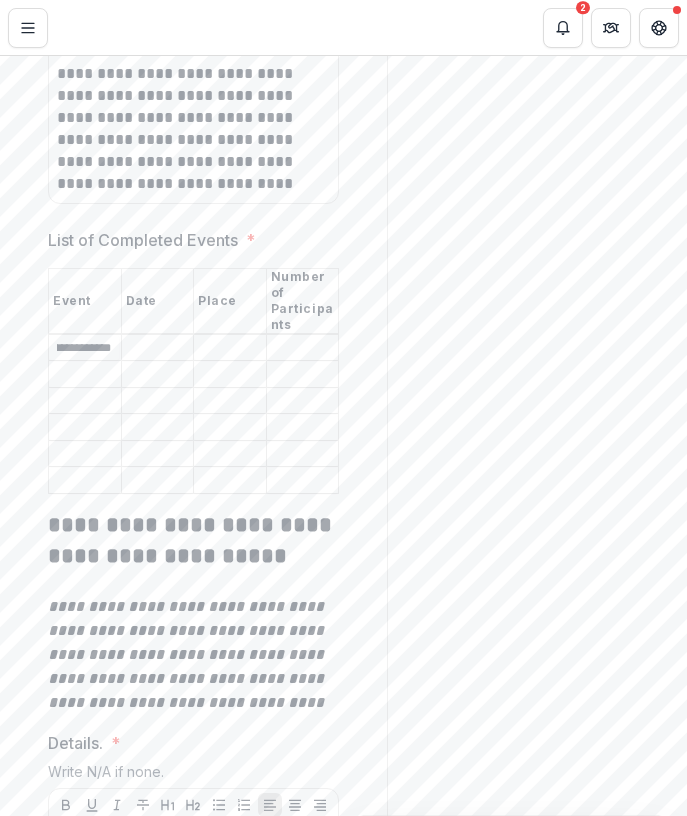 type on "**********" 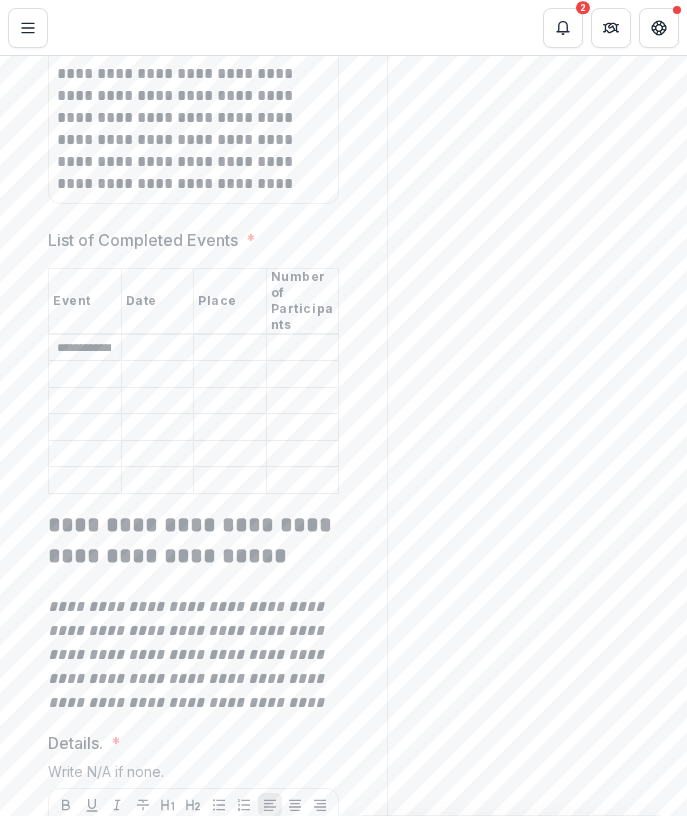 paste on "**********" 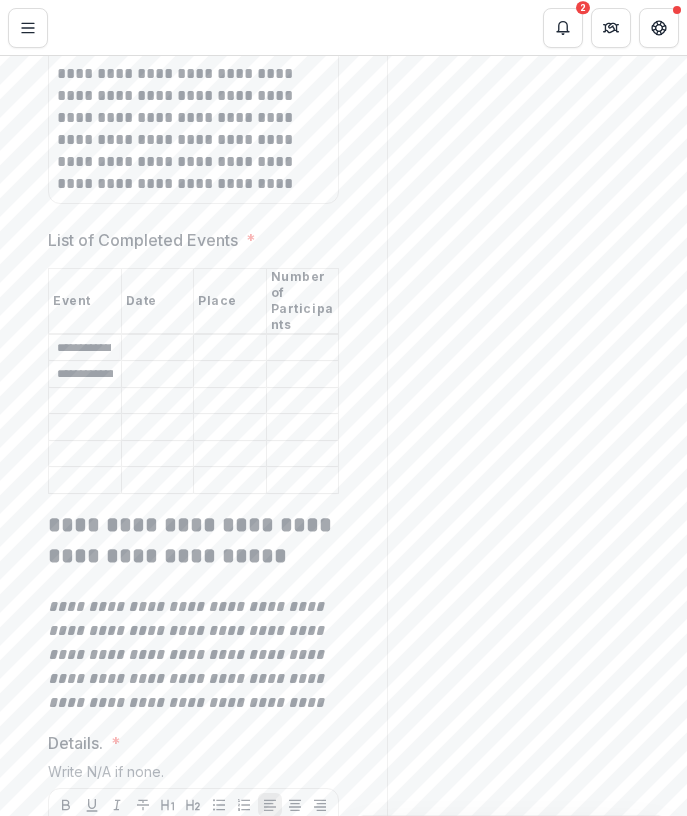 scroll, scrollTop: 0, scrollLeft: 249, axis: horizontal 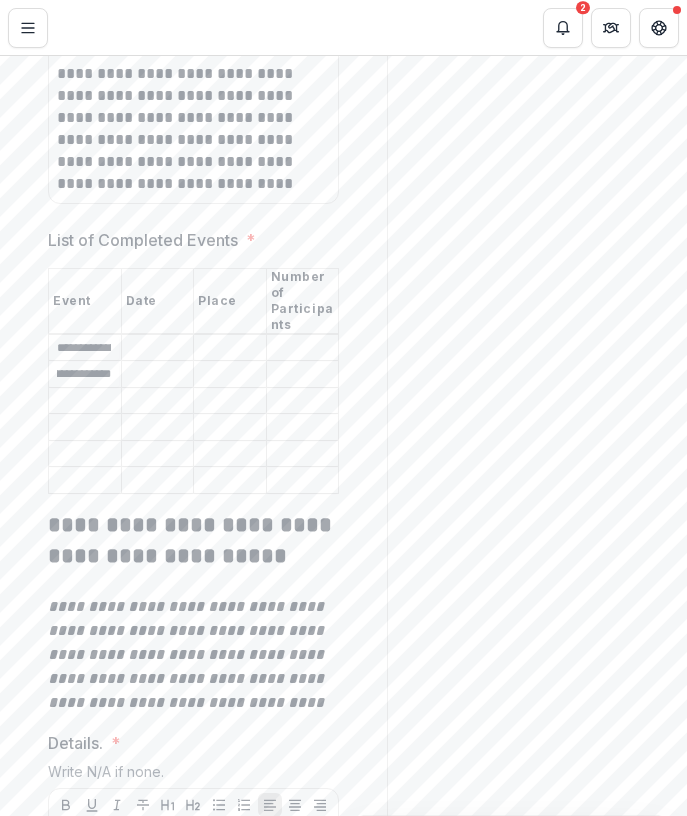 type on "**********" 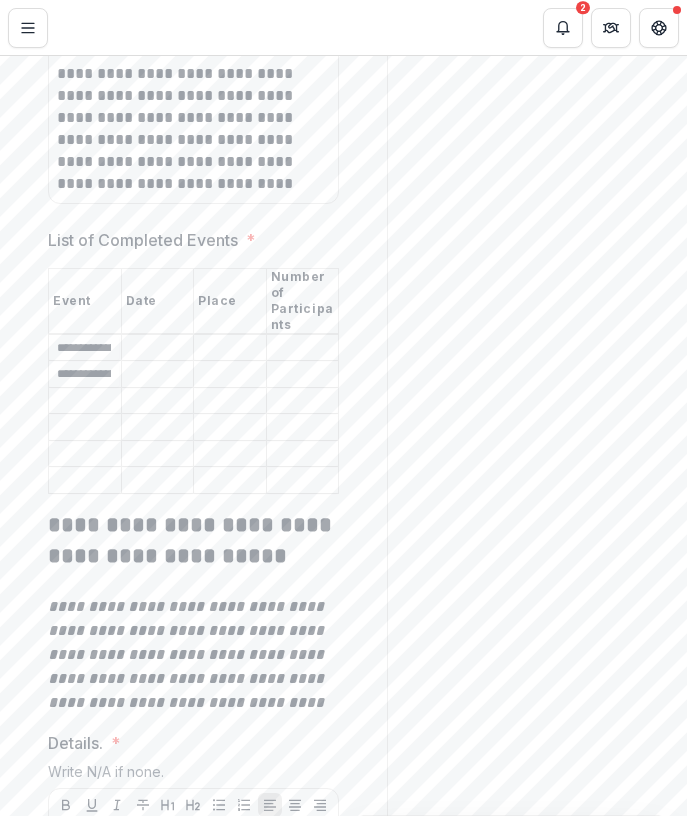 paste on "**********" 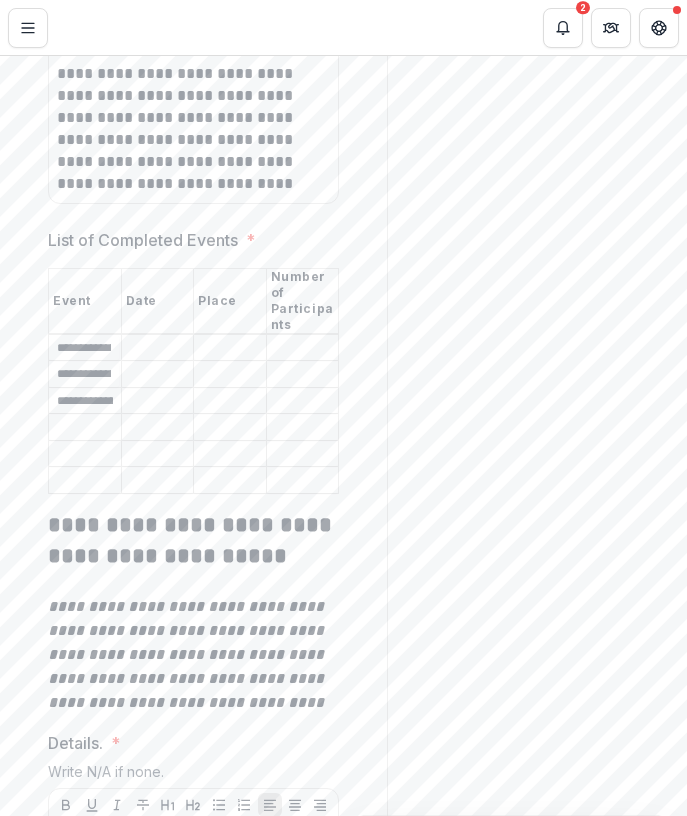 scroll, scrollTop: 0, scrollLeft: 249, axis: horizontal 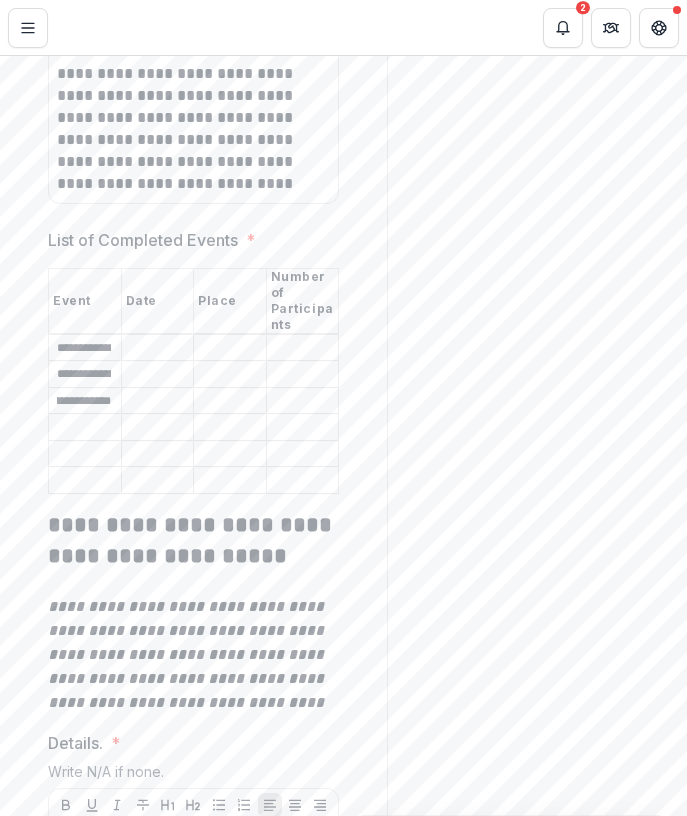 type on "**********" 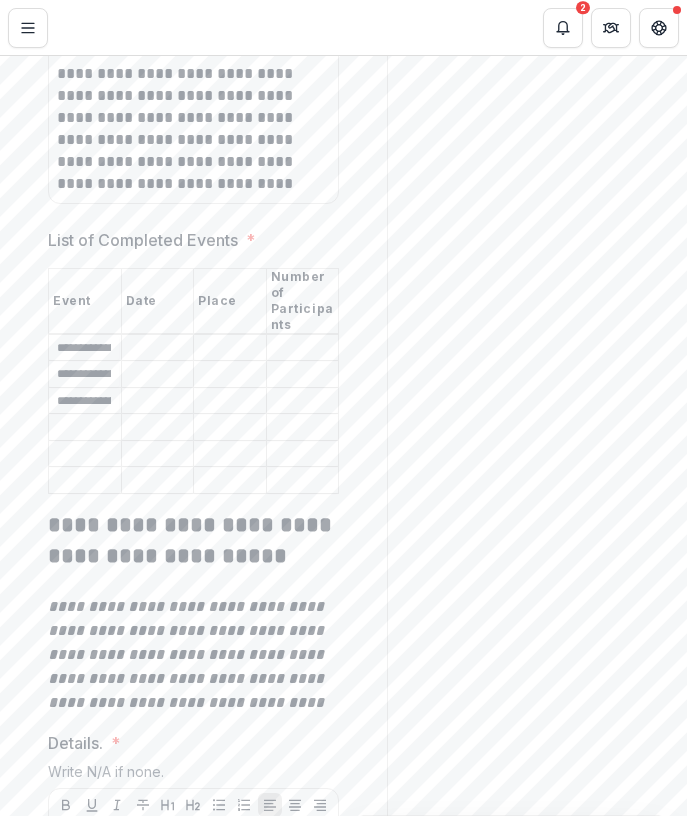 paste on "**********" 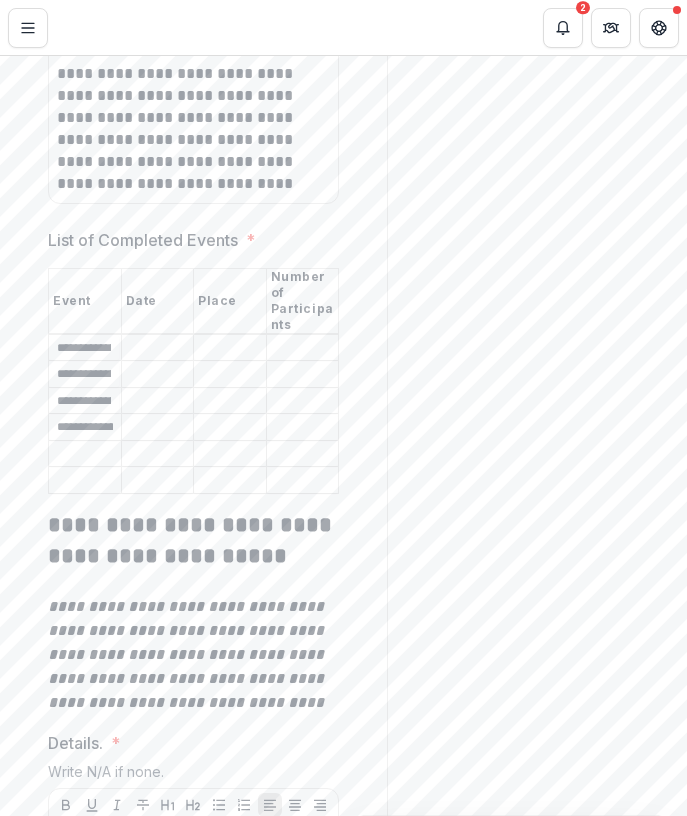 scroll, scrollTop: 0, scrollLeft: 249, axis: horizontal 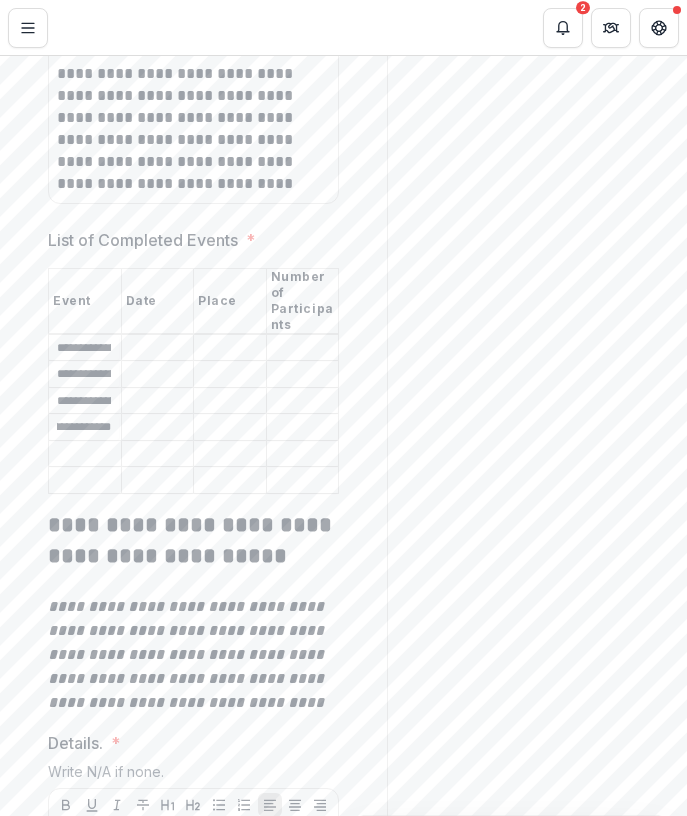 type on "**********" 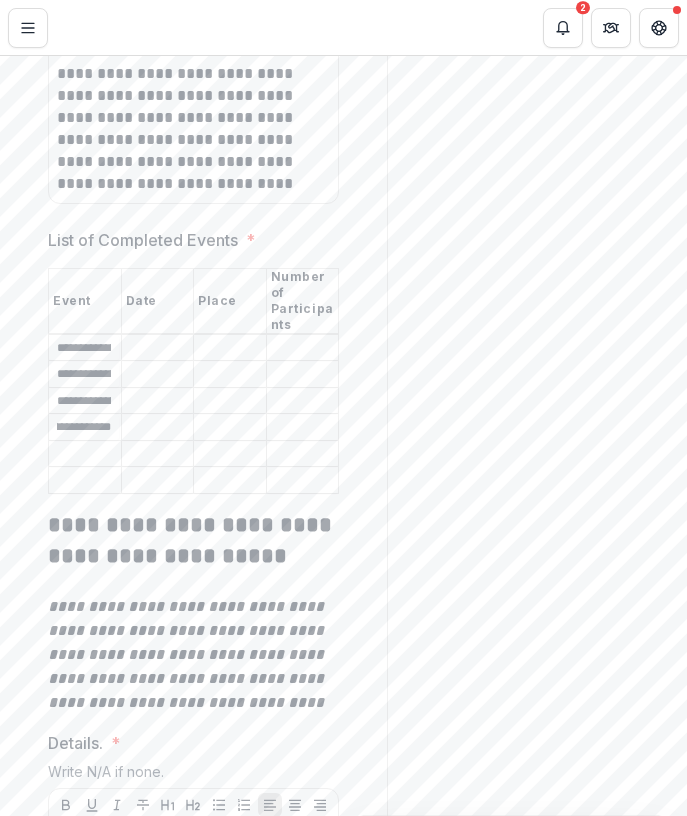 scroll, scrollTop: 0, scrollLeft: 0, axis: both 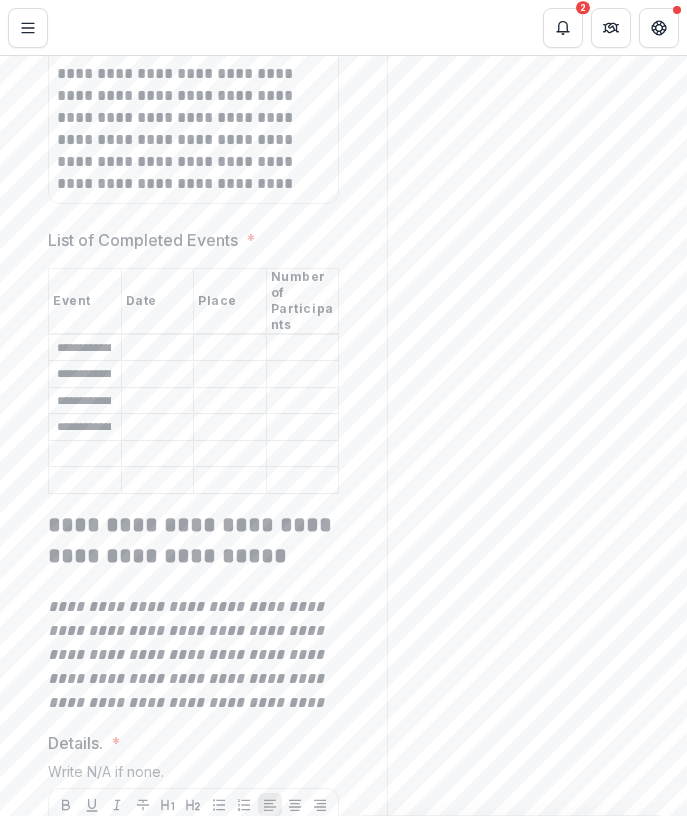 click on "List of Completed Events *" at bounding box center [158, 348] 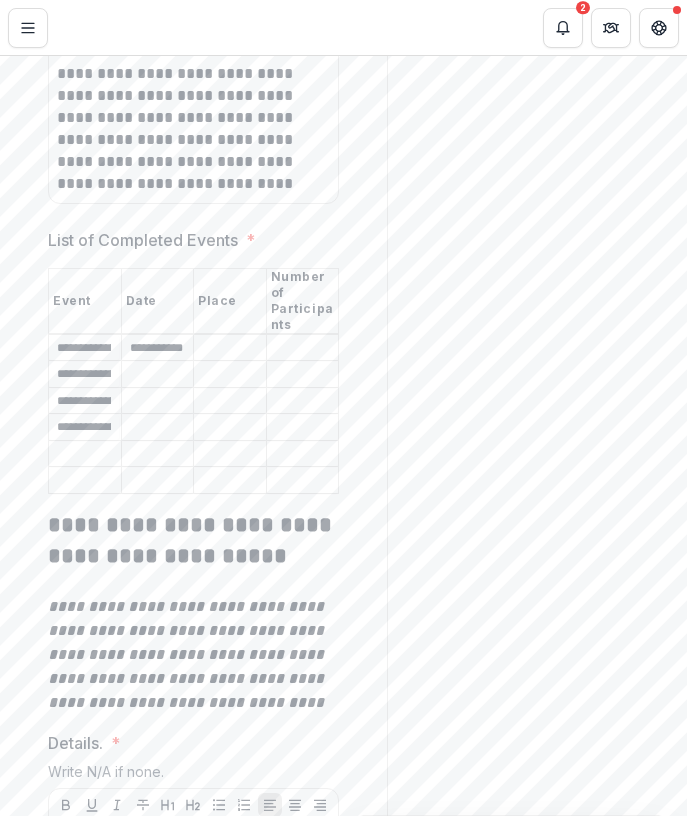 scroll, scrollTop: 0, scrollLeft: 11, axis: horizontal 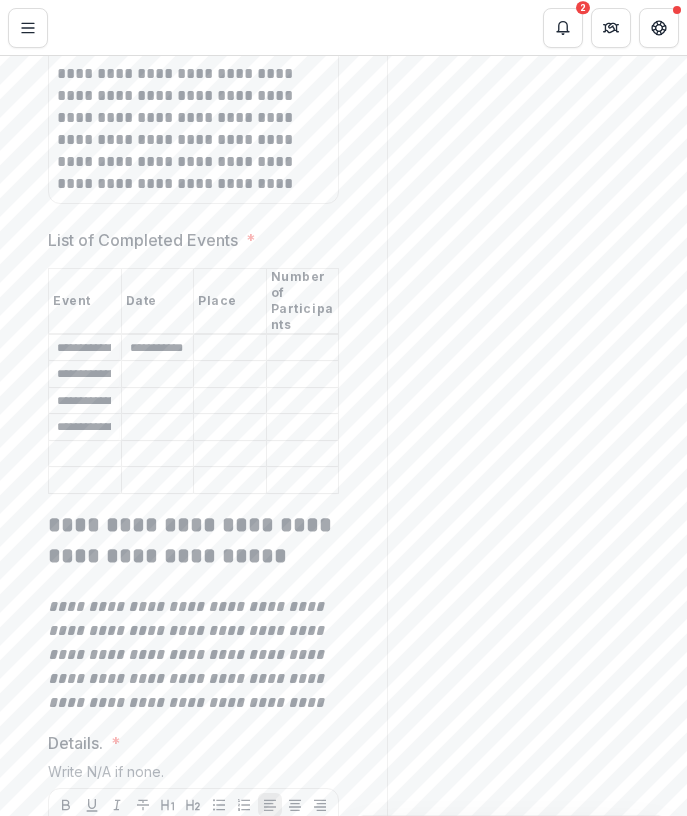 type on "**********" 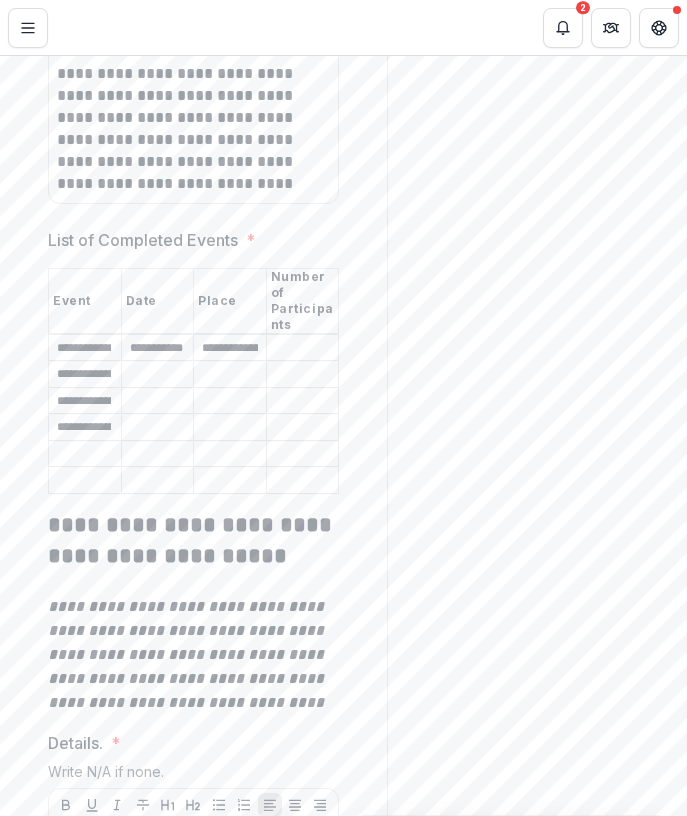 scroll, scrollTop: 0, scrollLeft: 41, axis: horizontal 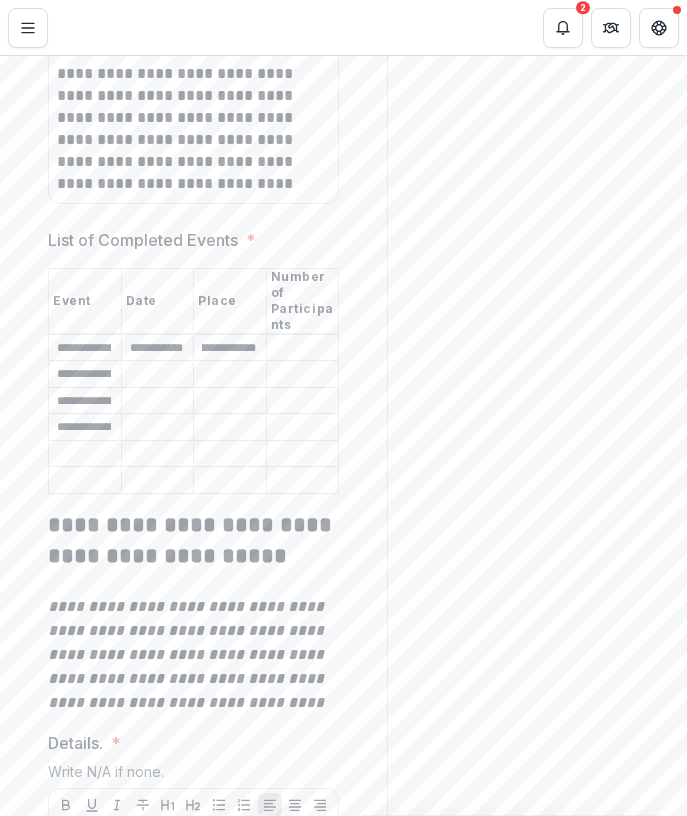 type on "**********" 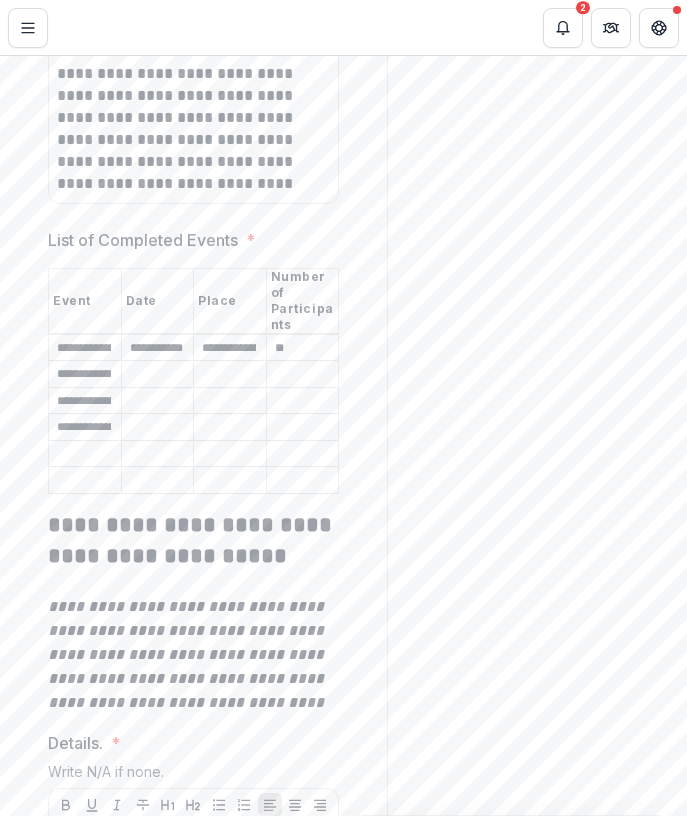 type on "**" 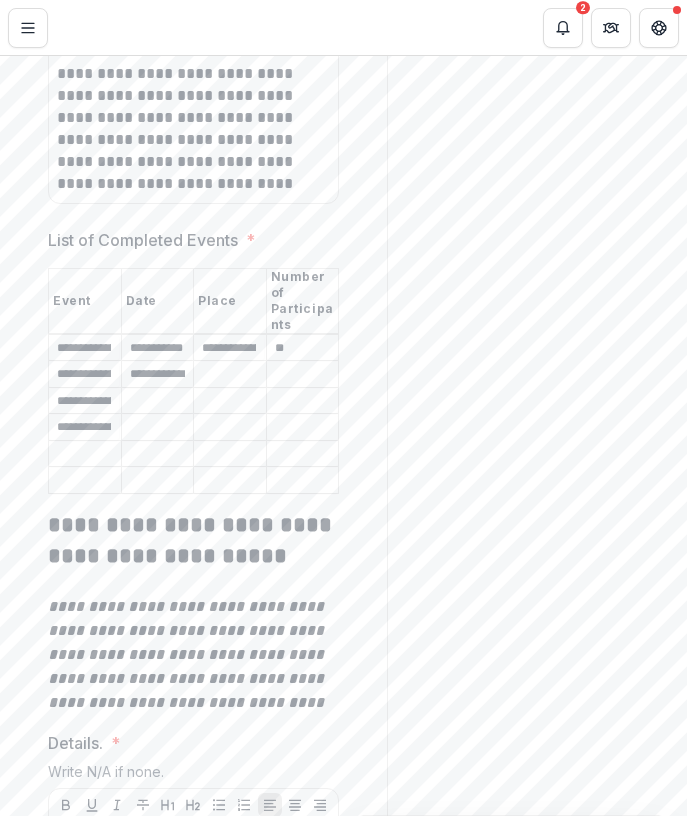 scroll, scrollTop: 0, scrollLeft: 24, axis: horizontal 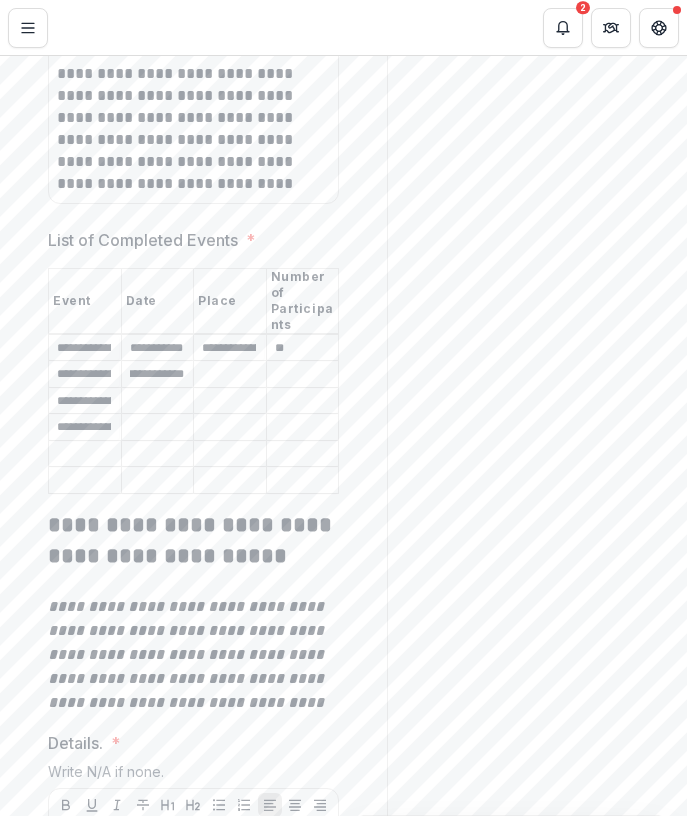 type on "**********" 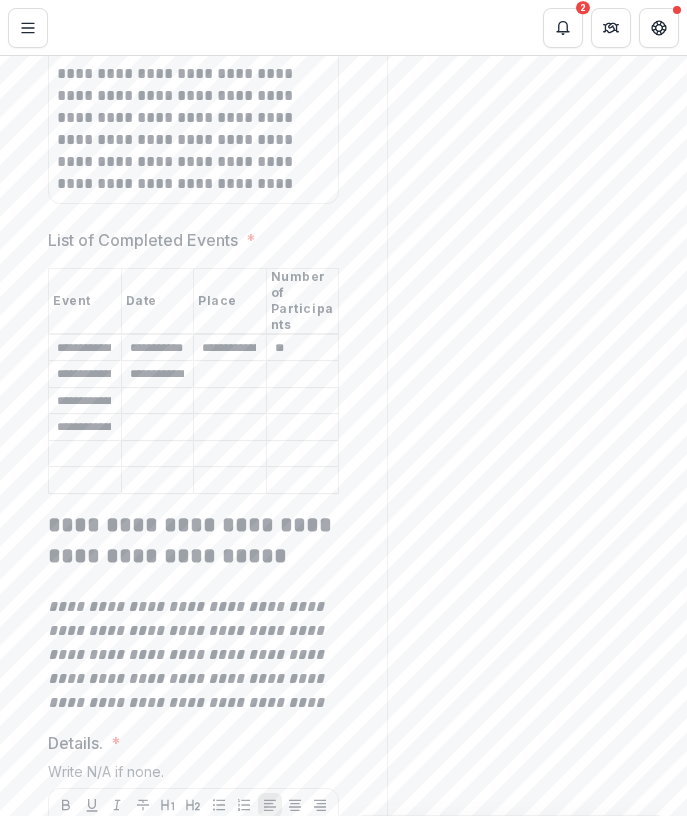 click on "List of Completed Events *" at bounding box center [230, 375] 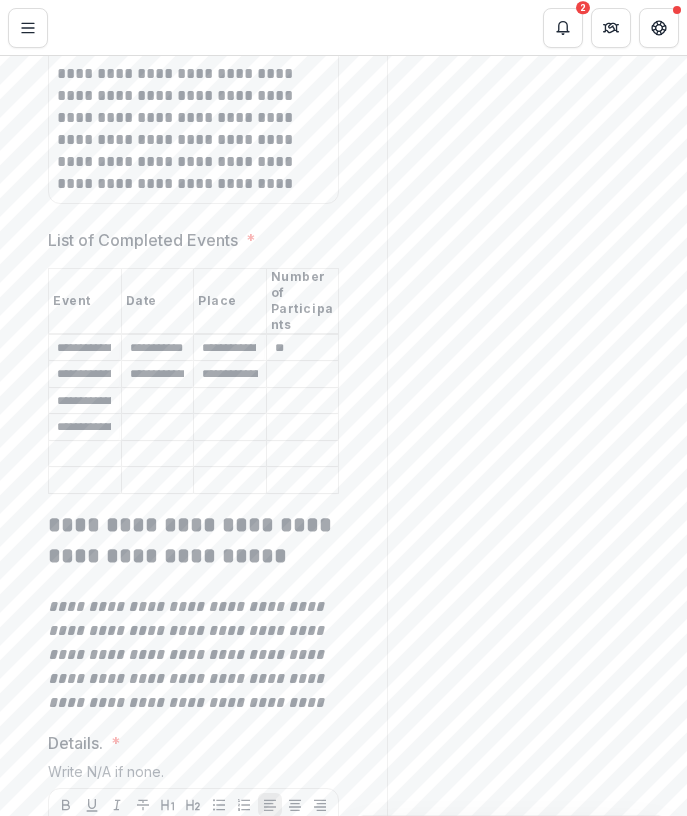 scroll, scrollTop: 0, scrollLeft: 41, axis: horizontal 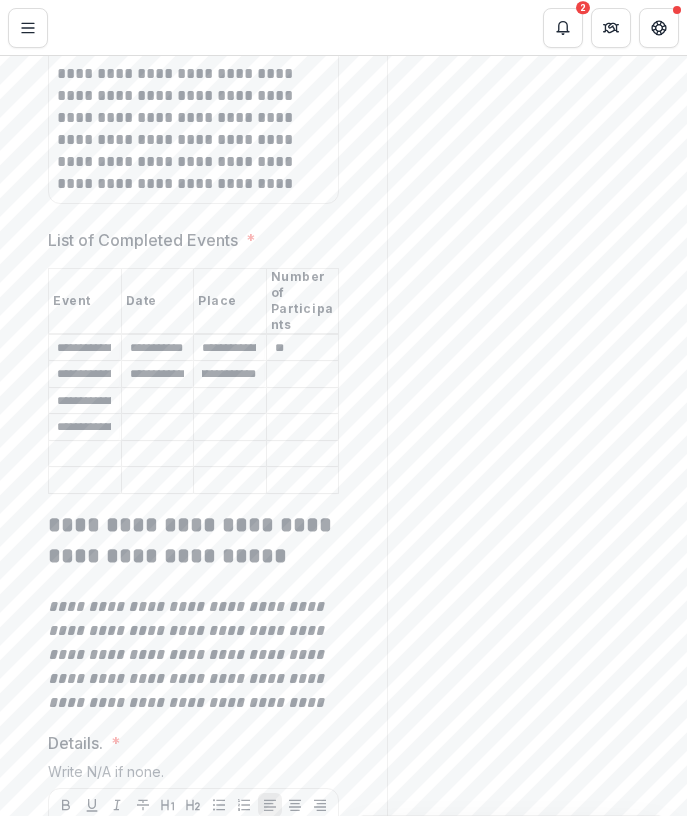 type on "**********" 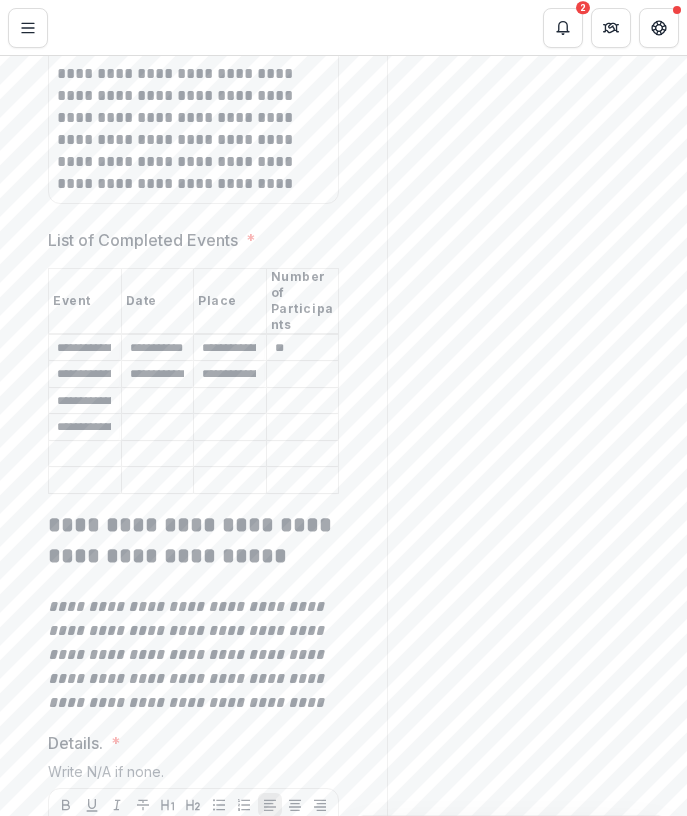 paste on "**********" 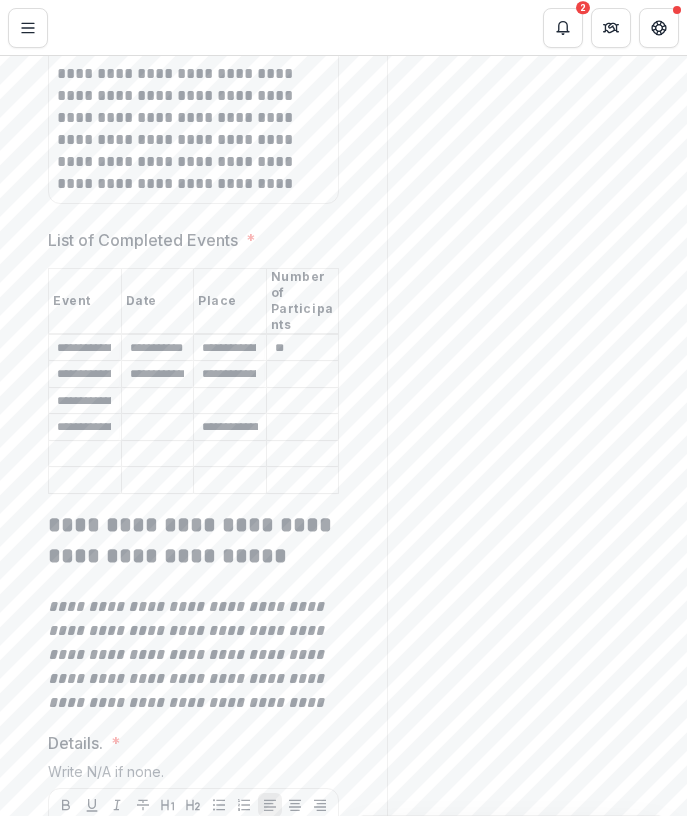 scroll, scrollTop: 0, scrollLeft: 41, axis: horizontal 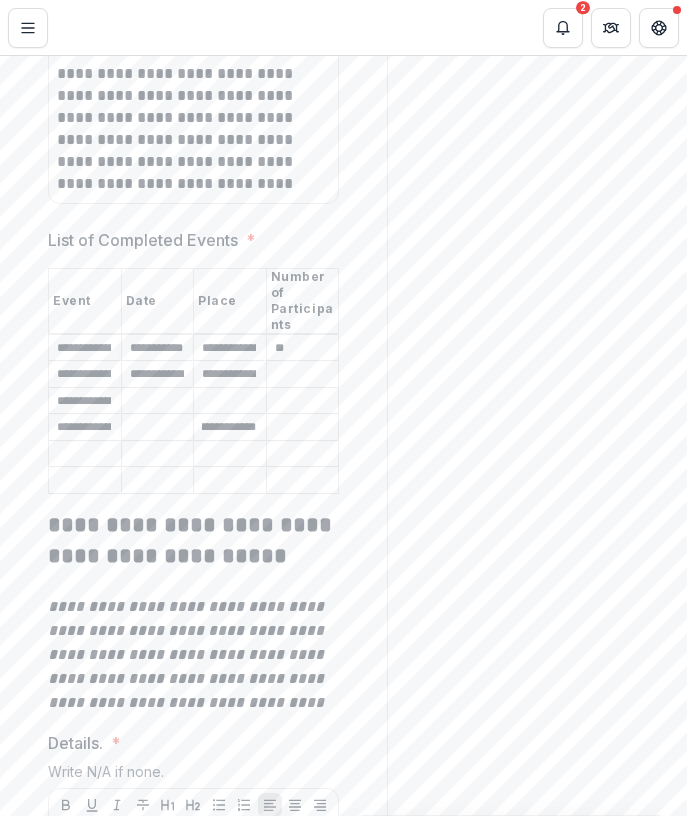 type on "**********" 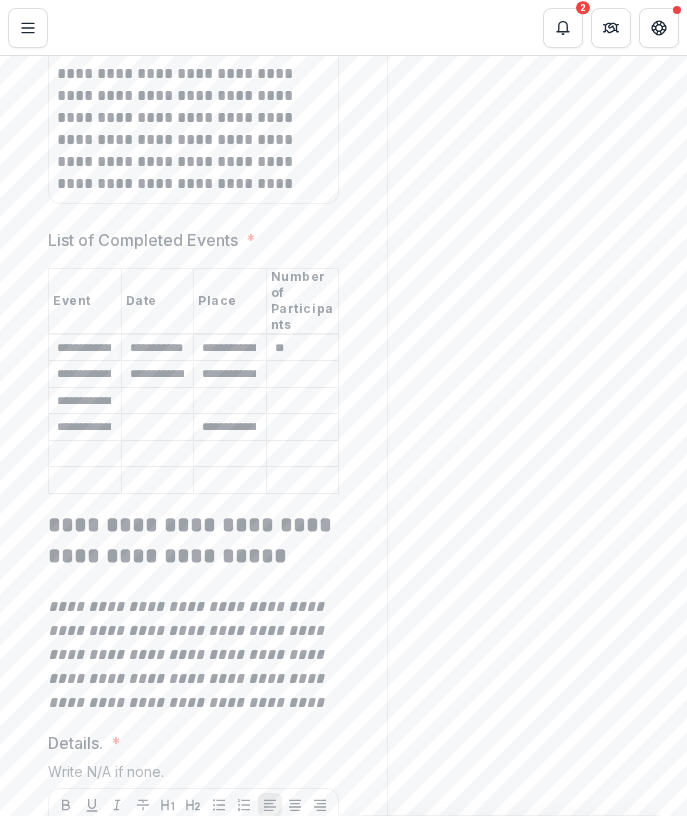 click on "List of Completed Events *" at bounding box center [158, 401] 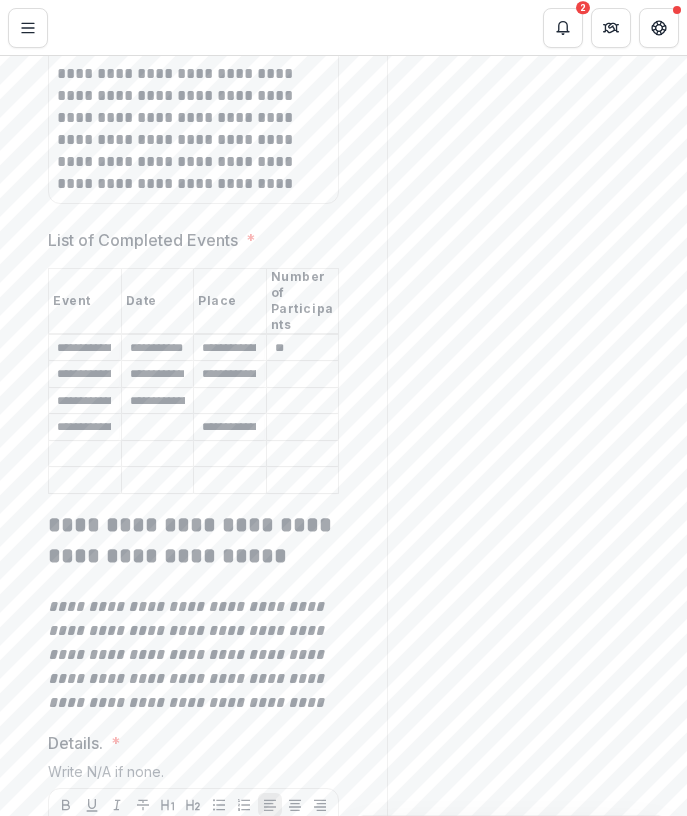 scroll, scrollTop: 0, scrollLeft: 31, axis: horizontal 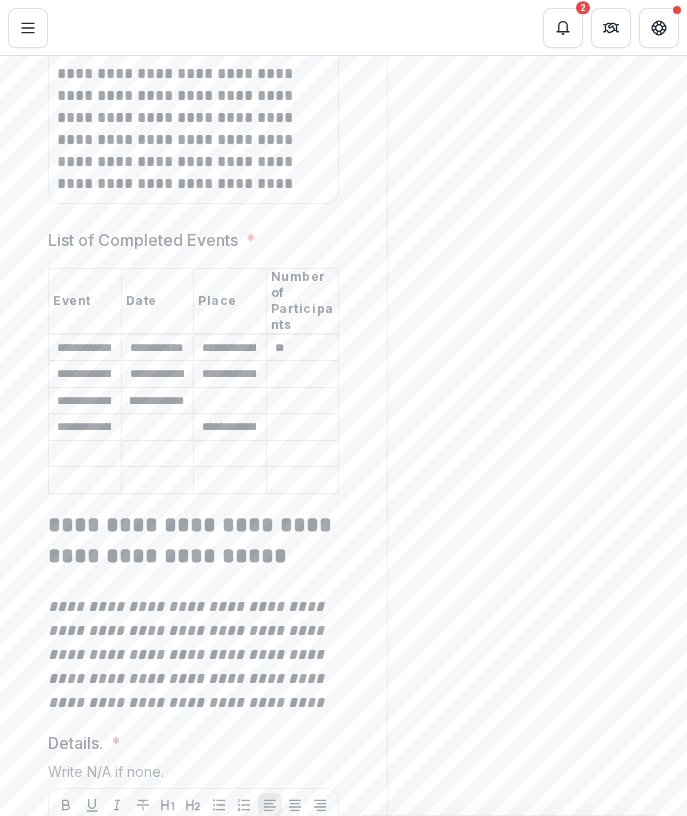 type on "**********" 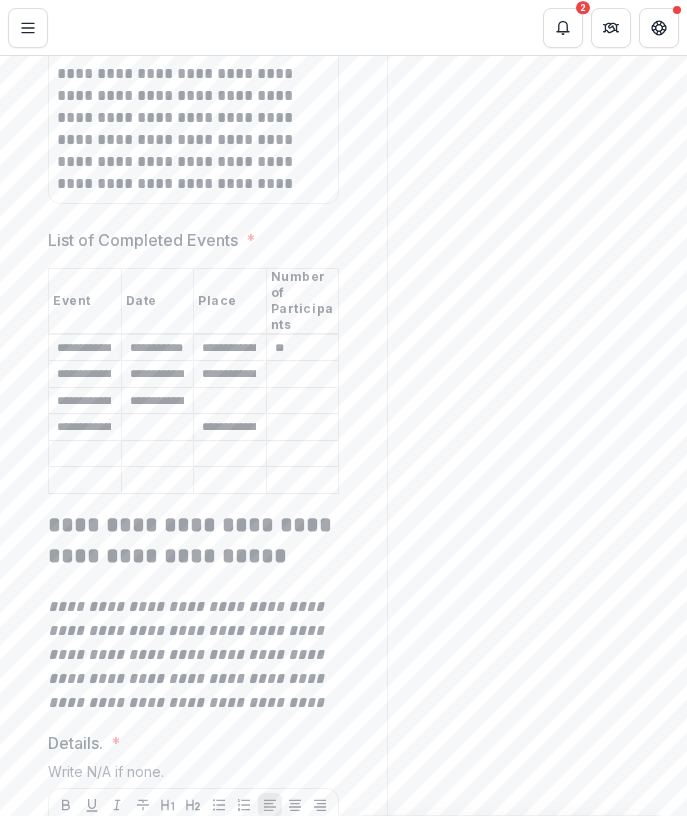 click on "List of Completed Events *" at bounding box center [230, 401] 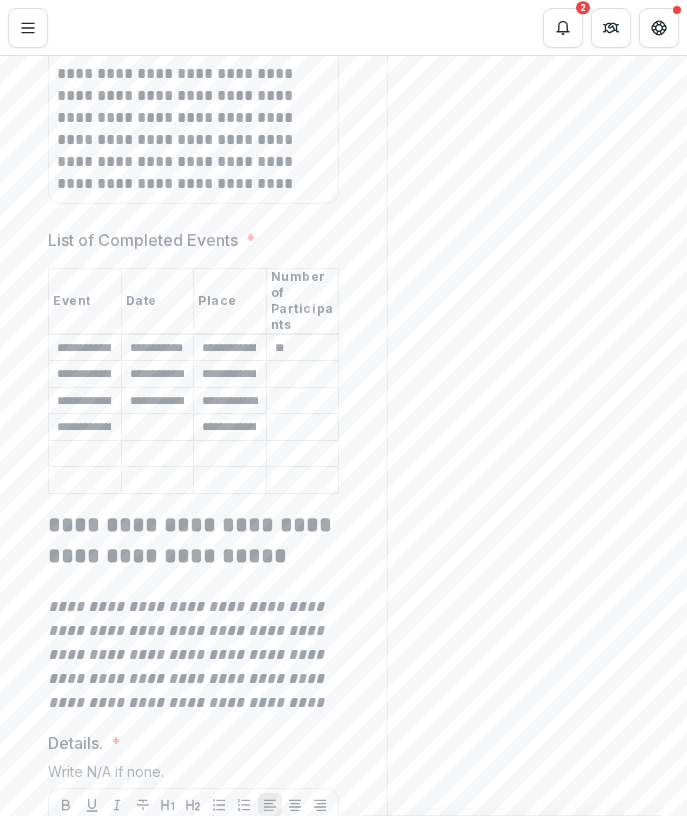 scroll, scrollTop: 0, scrollLeft: 81, axis: horizontal 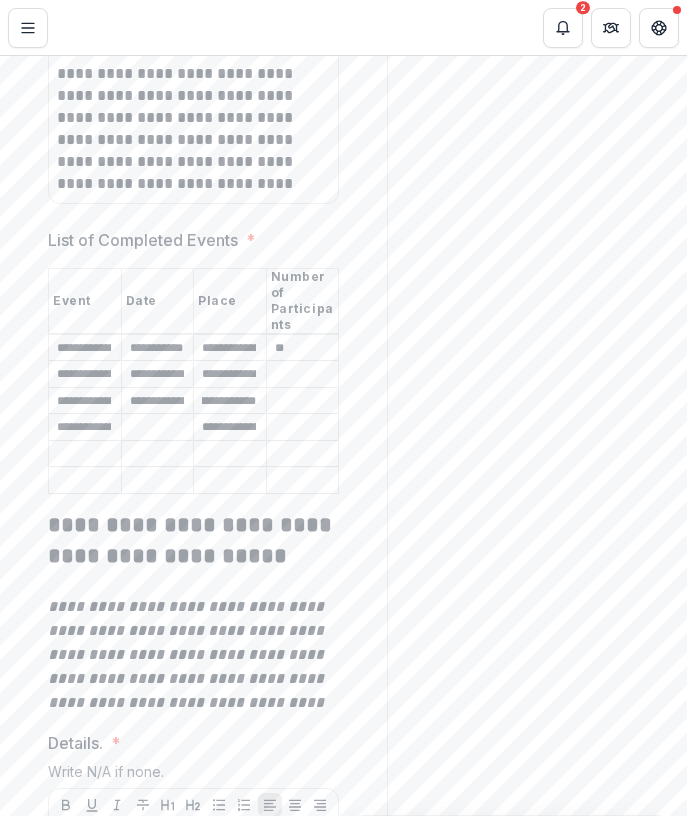 type on "**********" 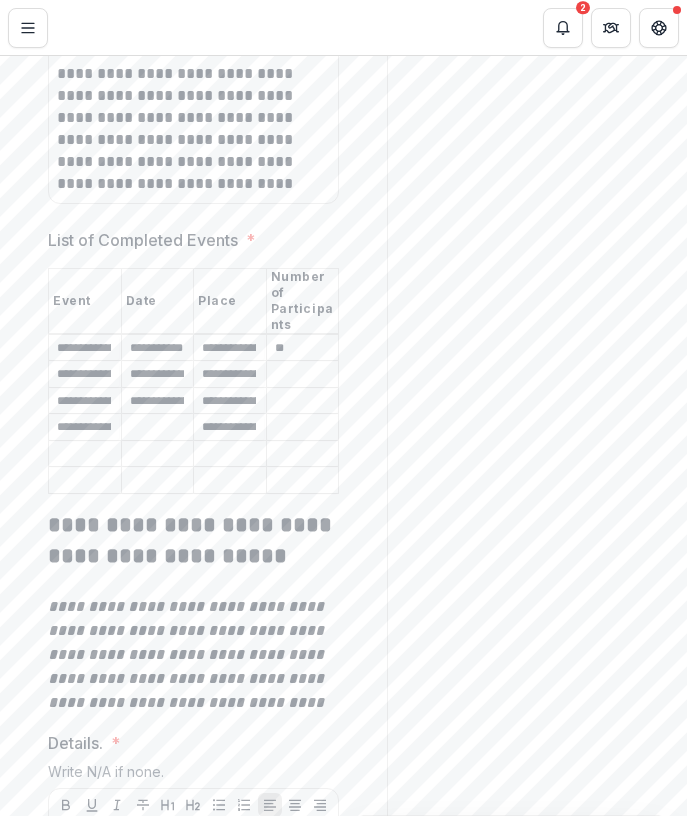 click on "List of Completed Events *" at bounding box center (158, 428) 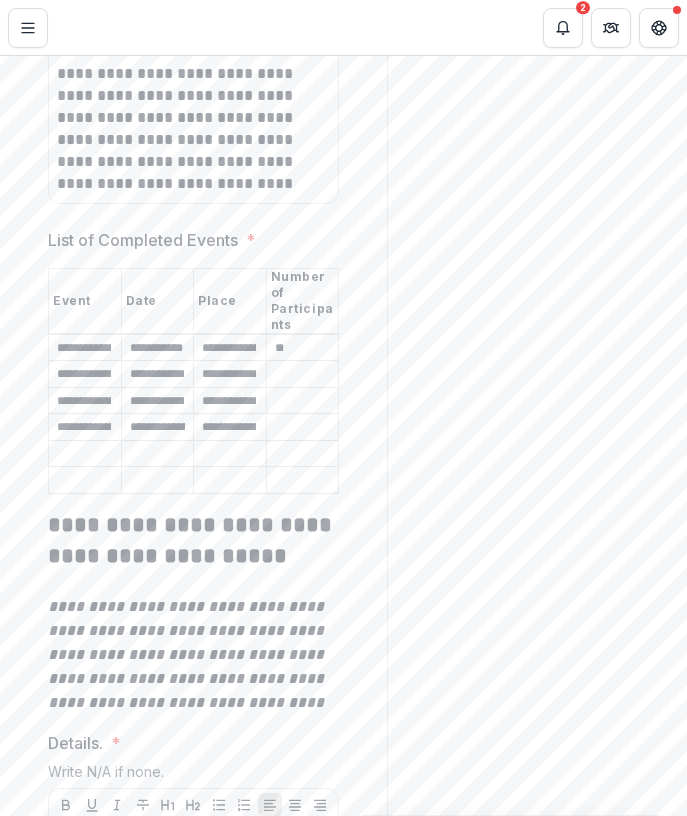 scroll, scrollTop: 0, scrollLeft: 25, axis: horizontal 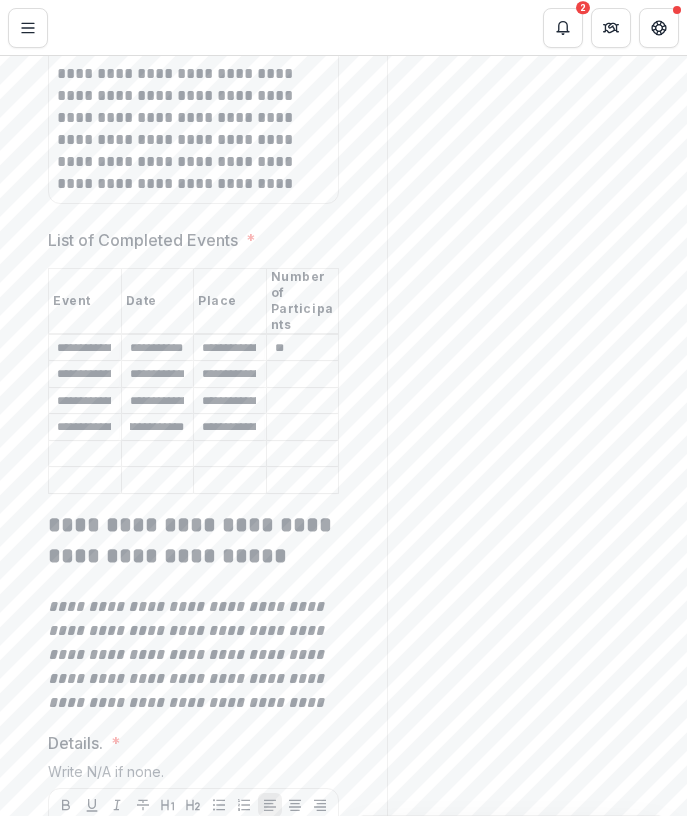 type on "**********" 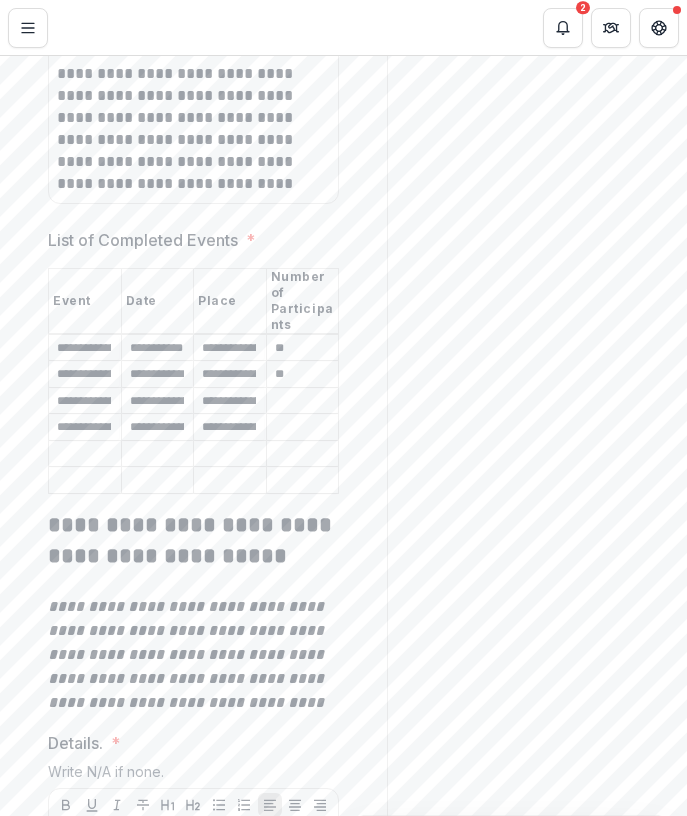 type on "**" 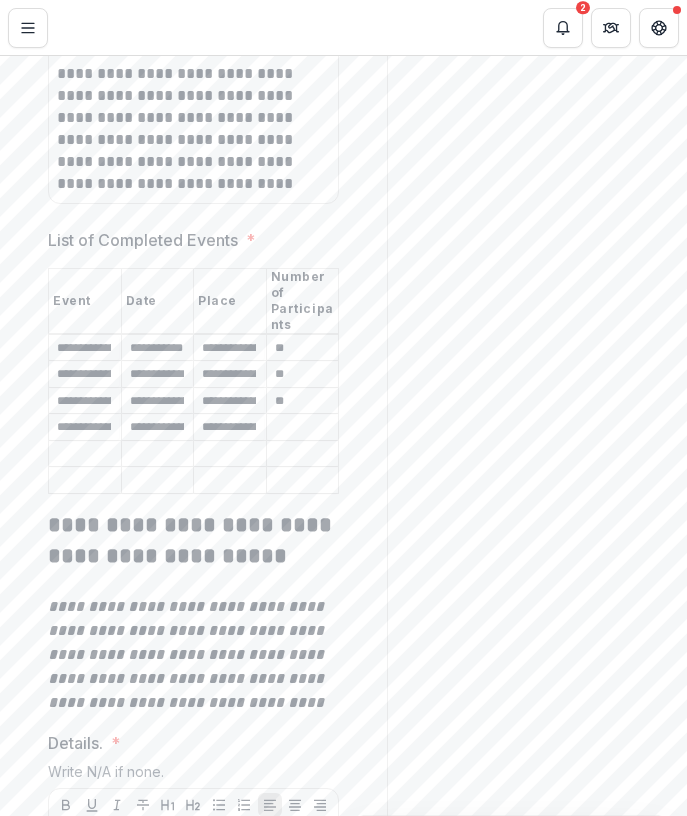 type on "**" 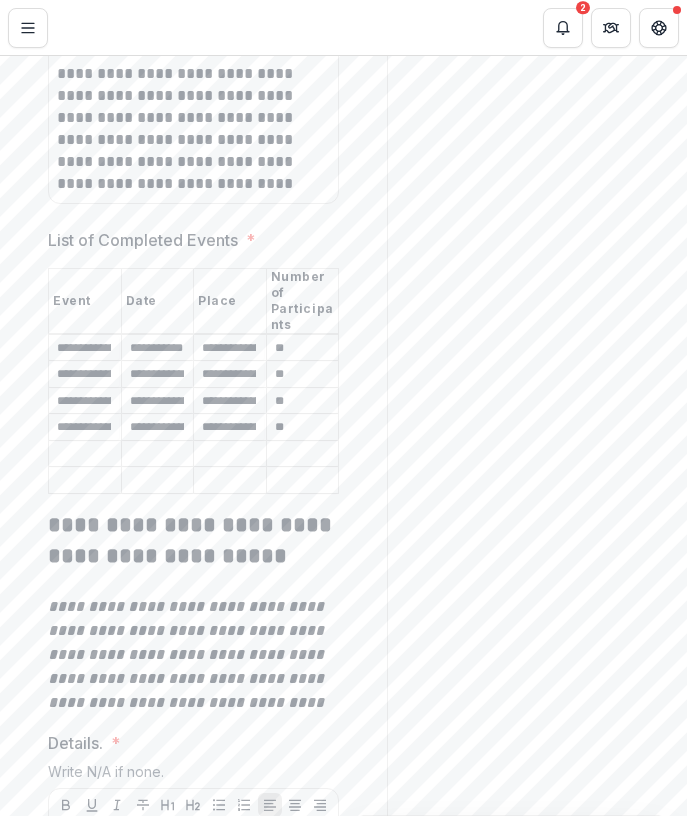 type on "**" 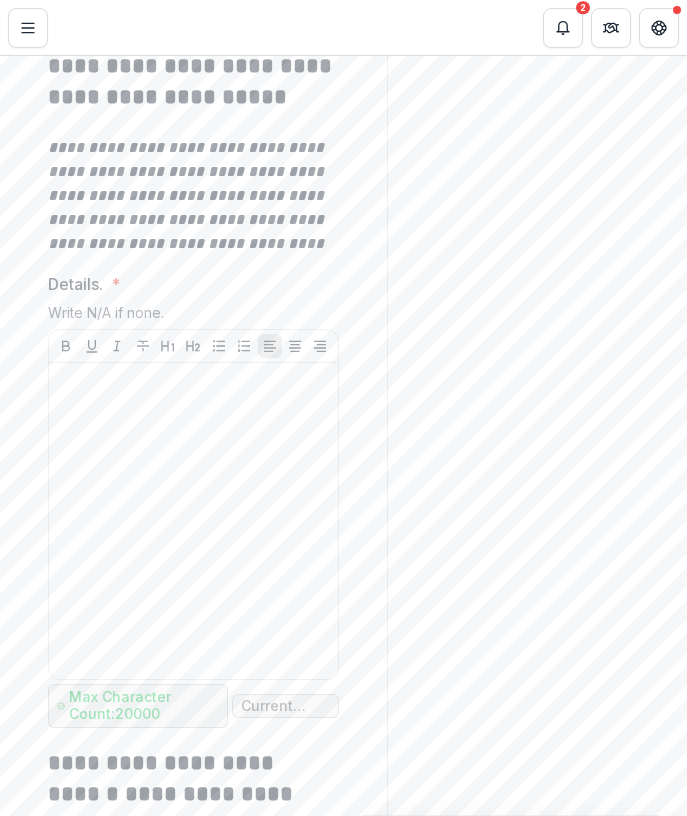 scroll, scrollTop: 6777, scrollLeft: 0, axis: vertical 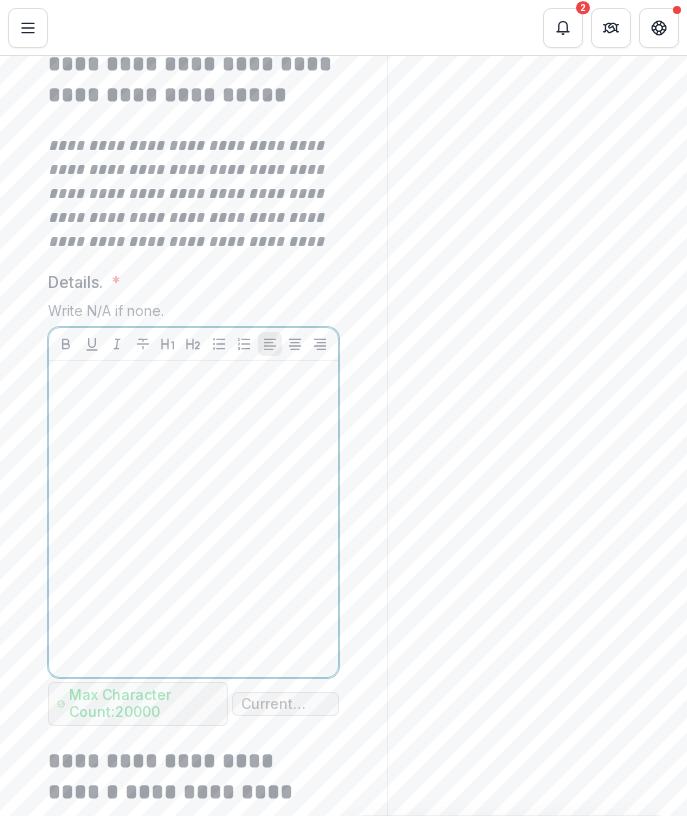 click at bounding box center [193, 519] 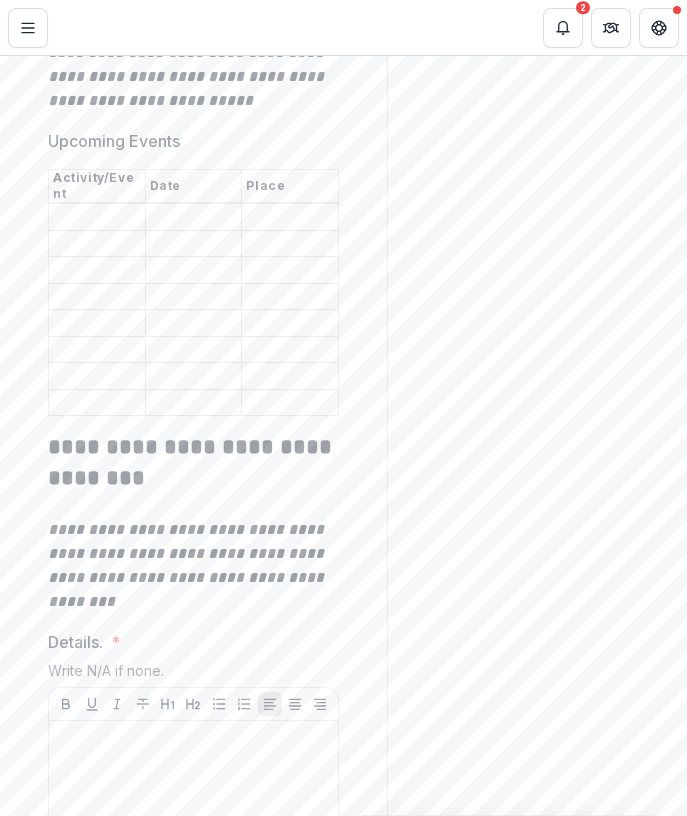 scroll, scrollTop: 10237, scrollLeft: 0, axis: vertical 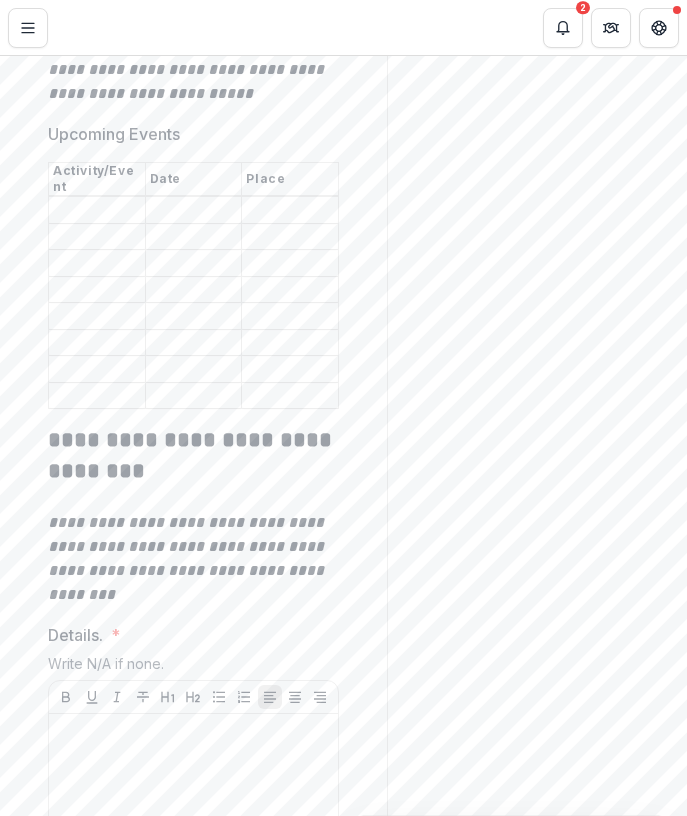 click on "Upcoming Events" at bounding box center [97, 211] 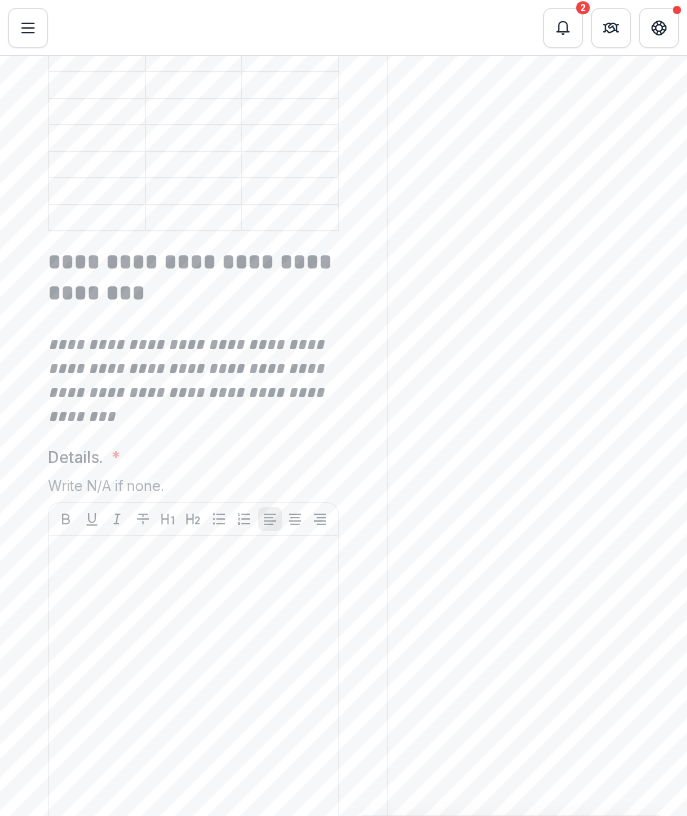 scroll, scrollTop: 10464, scrollLeft: 0, axis: vertical 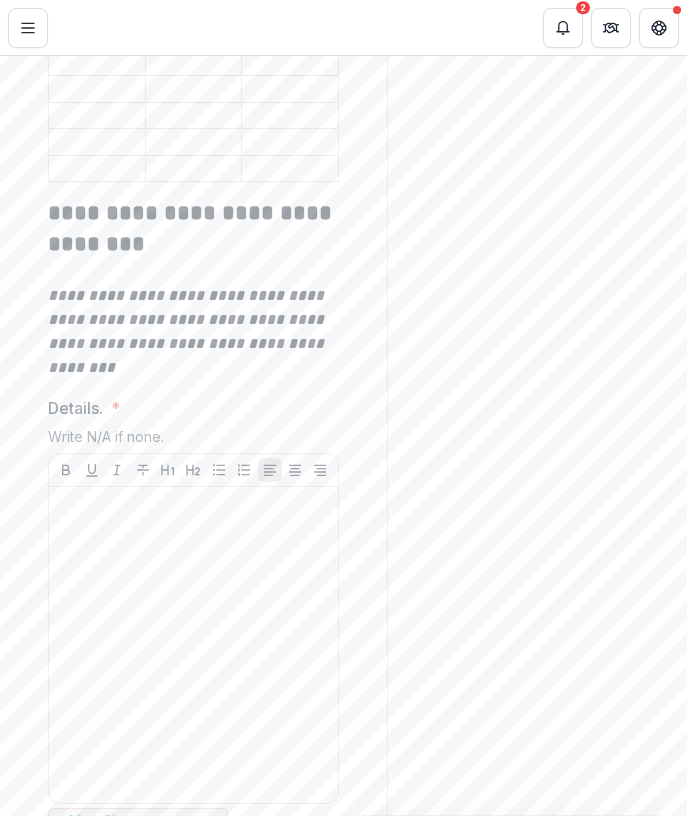 type on "****" 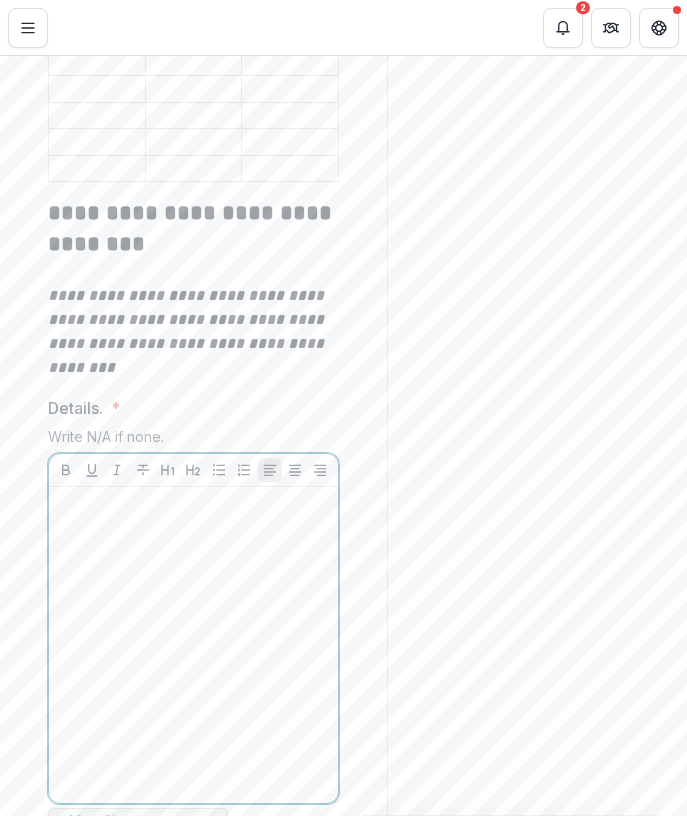 click at bounding box center (193, 645) 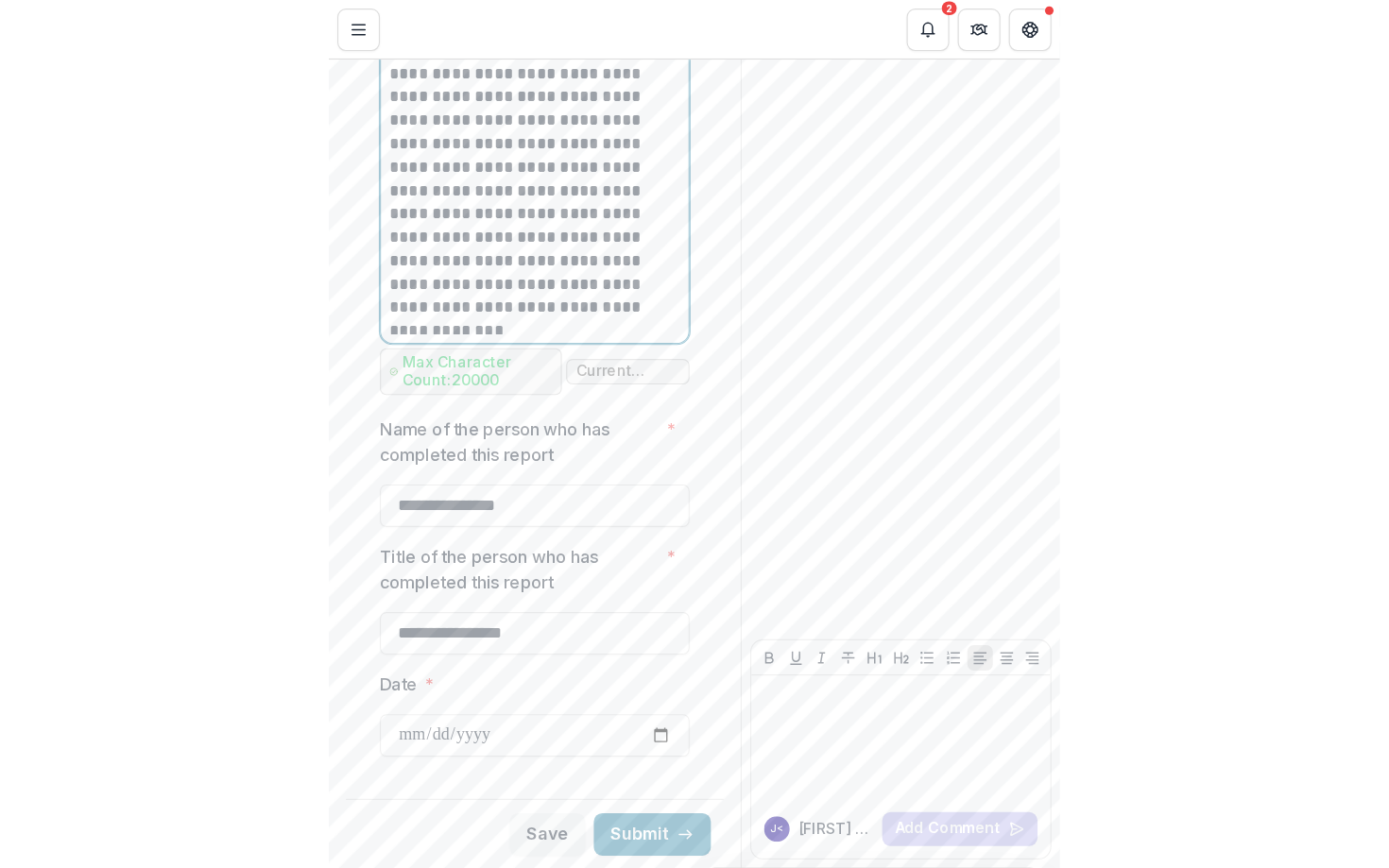 scroll, scrollTop: 10378, scrollLeft: 0, axis: vertical 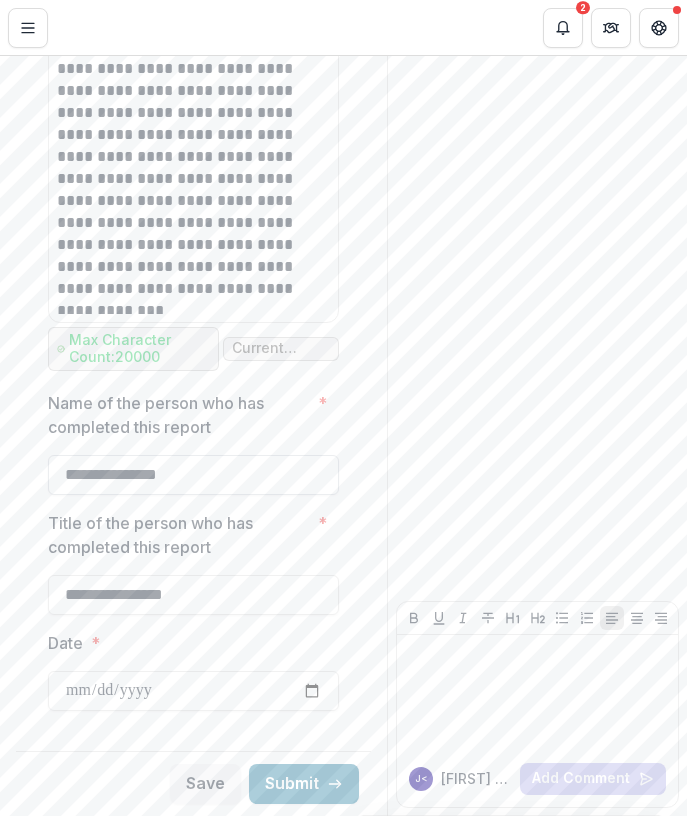 click on "**********" at bounding box center (193, 475) 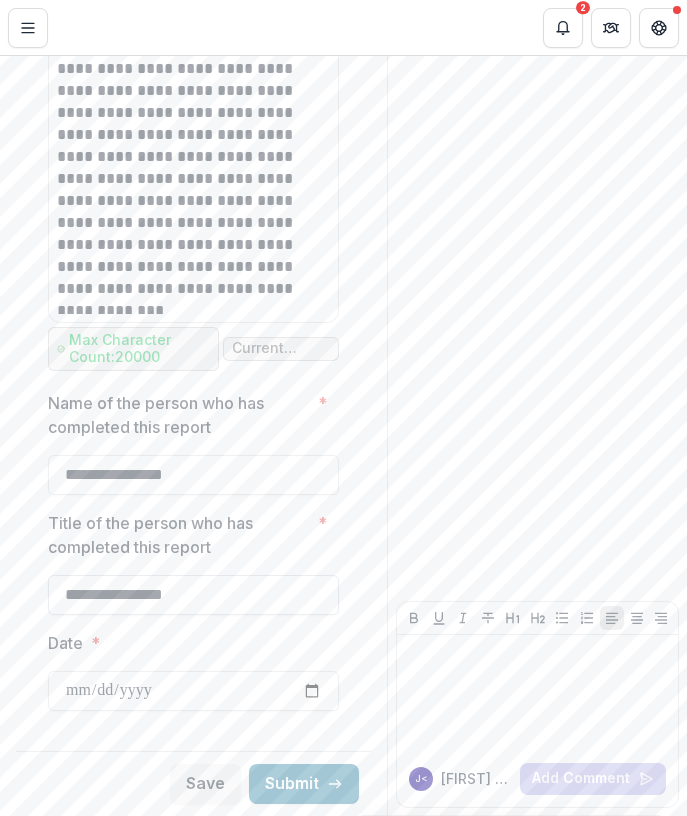 type on "**********" 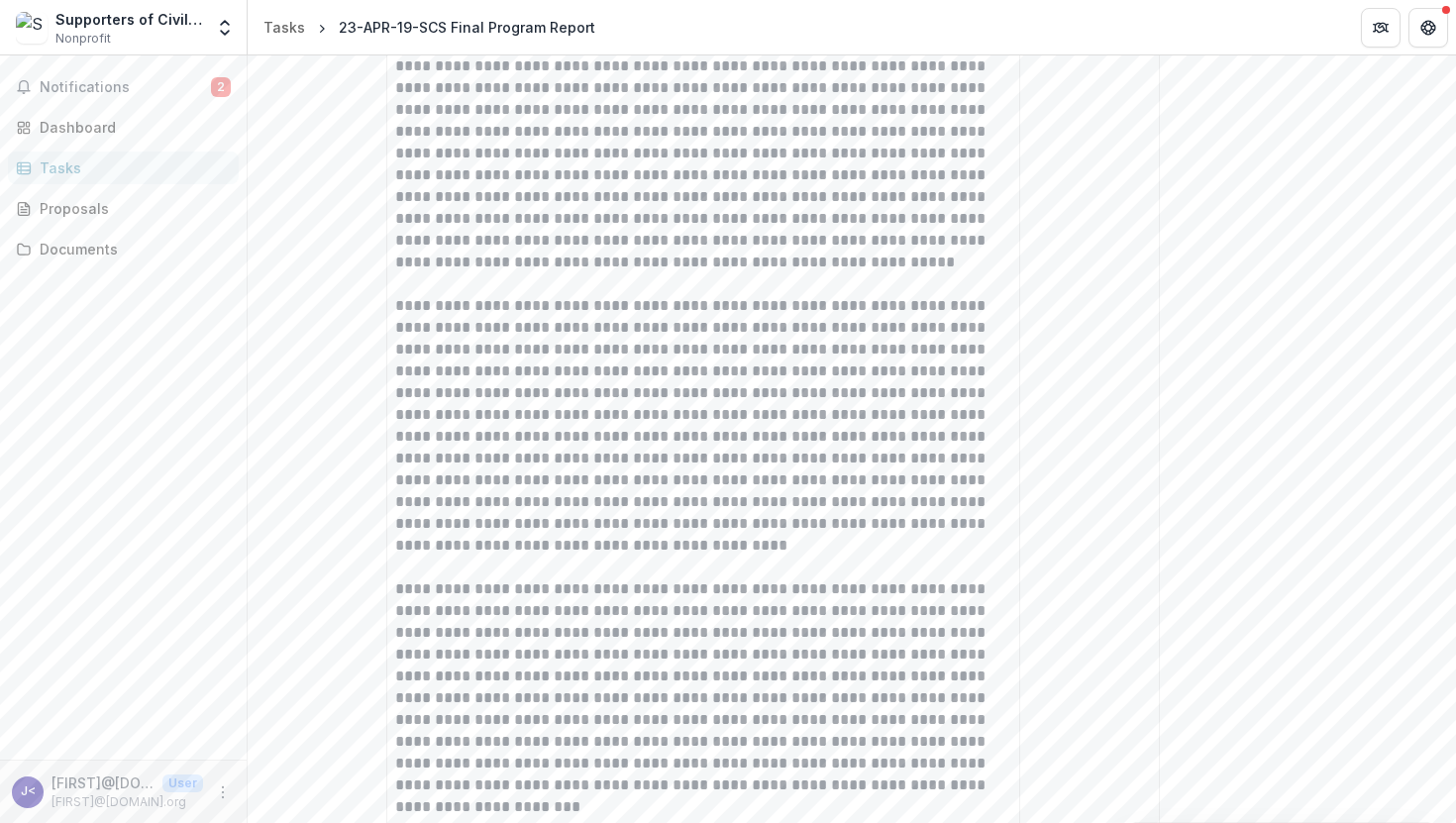 scroll, scrollTop: 1221, scrollLeft: 0, axis: vertical 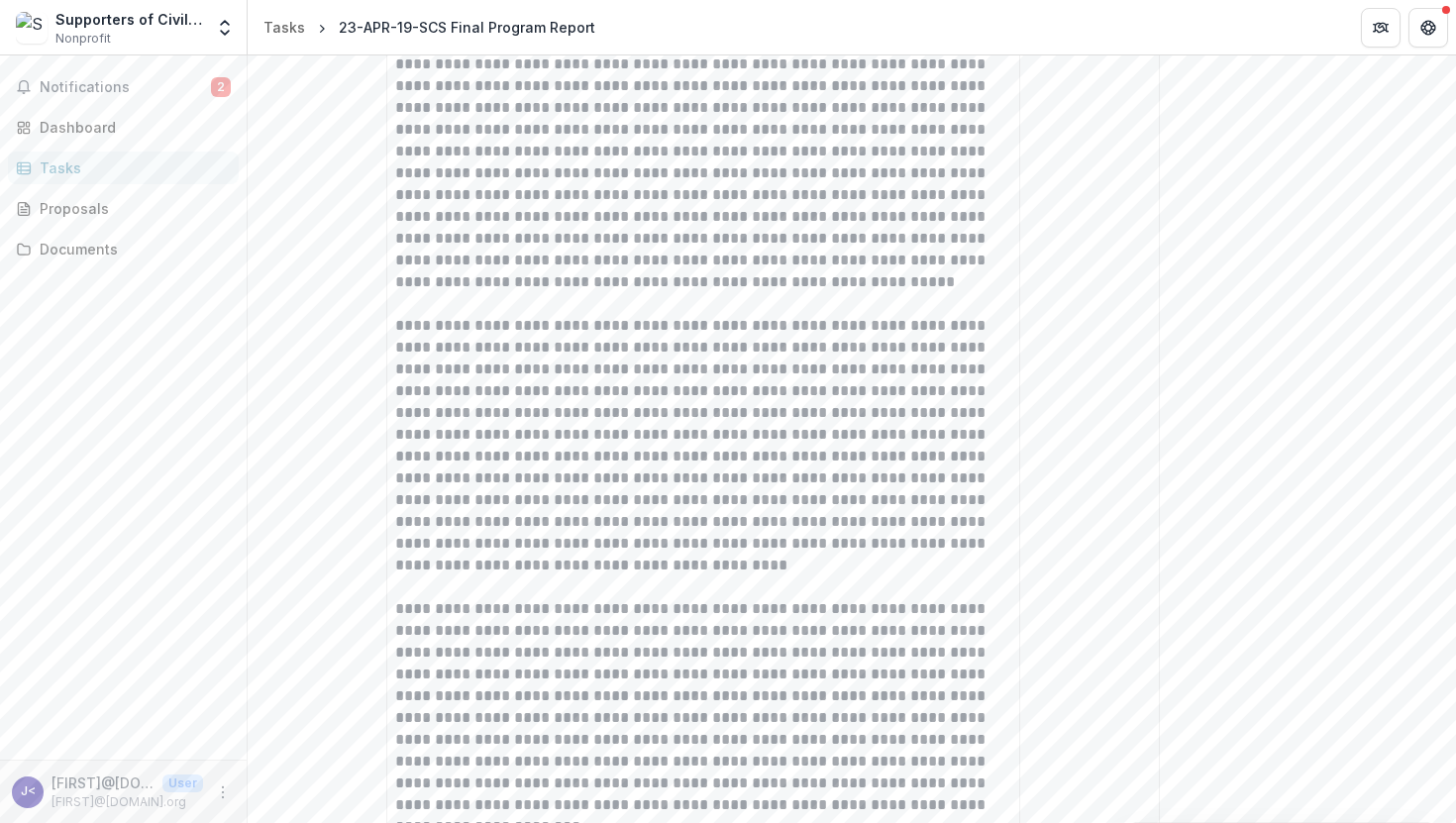 type on "**********" 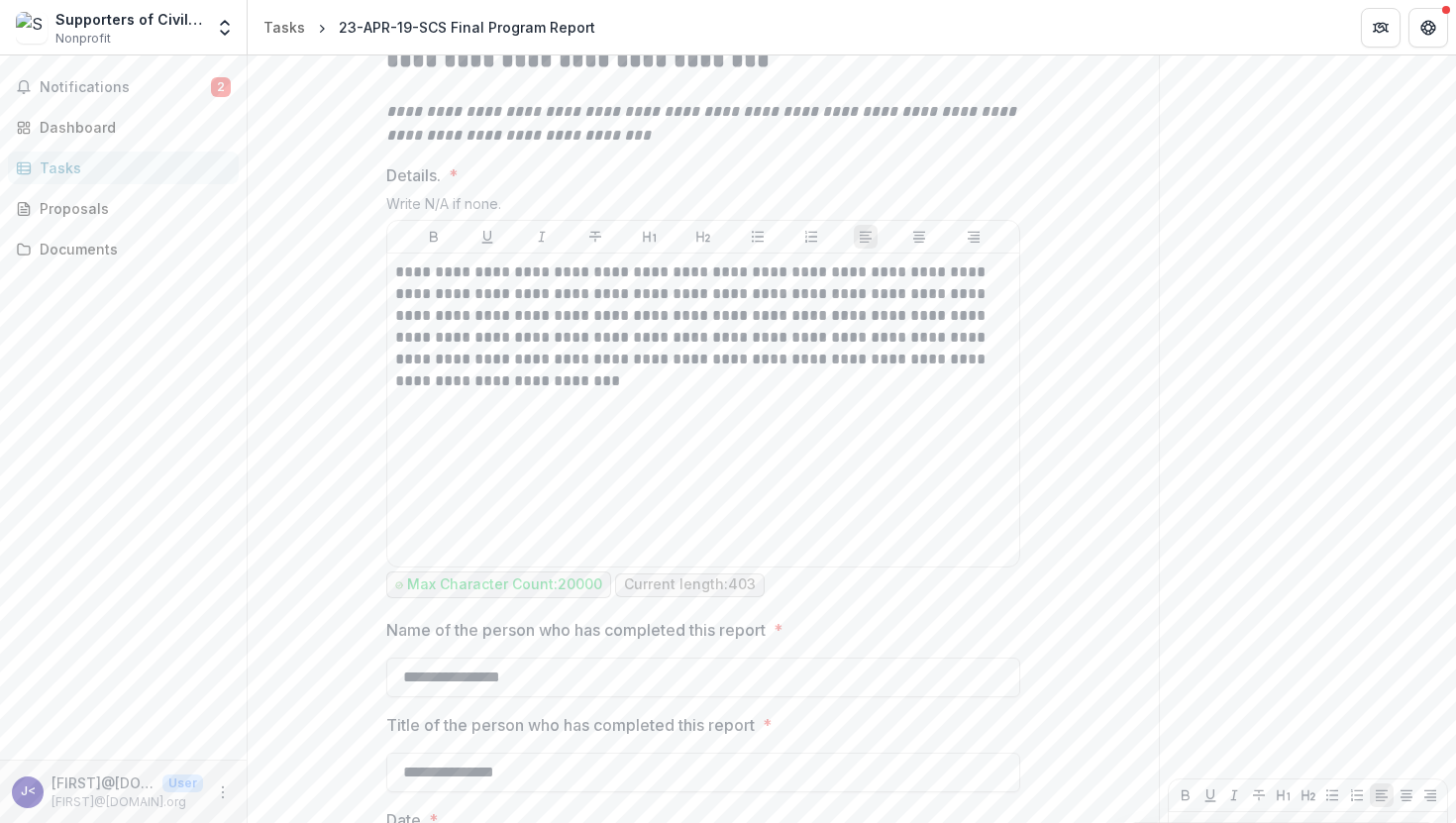 scroll, scrollTop: 5494, scrollLeft: 0, axis: vertical 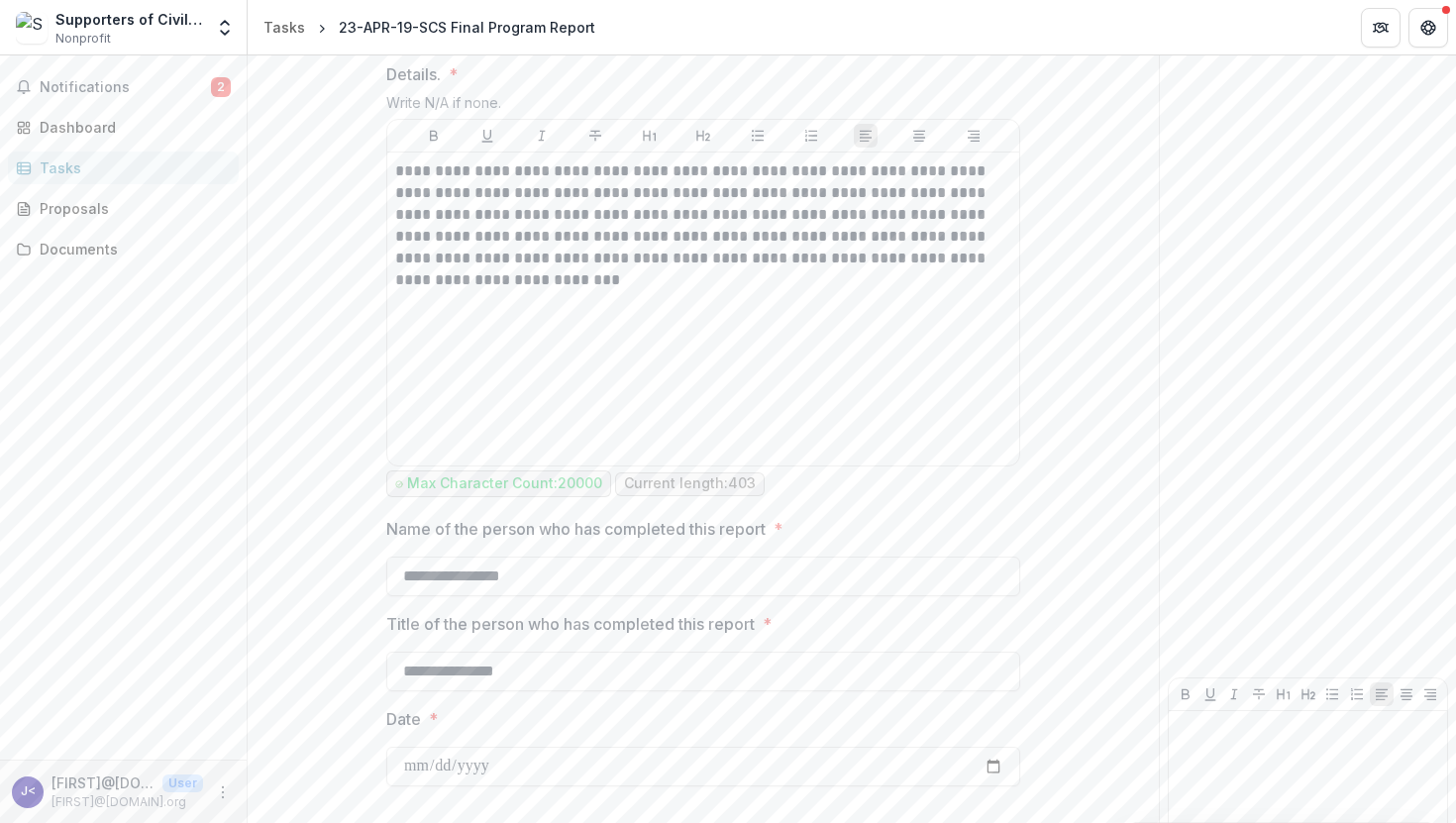 click on "Submit" at bounding box center (1077, 859) 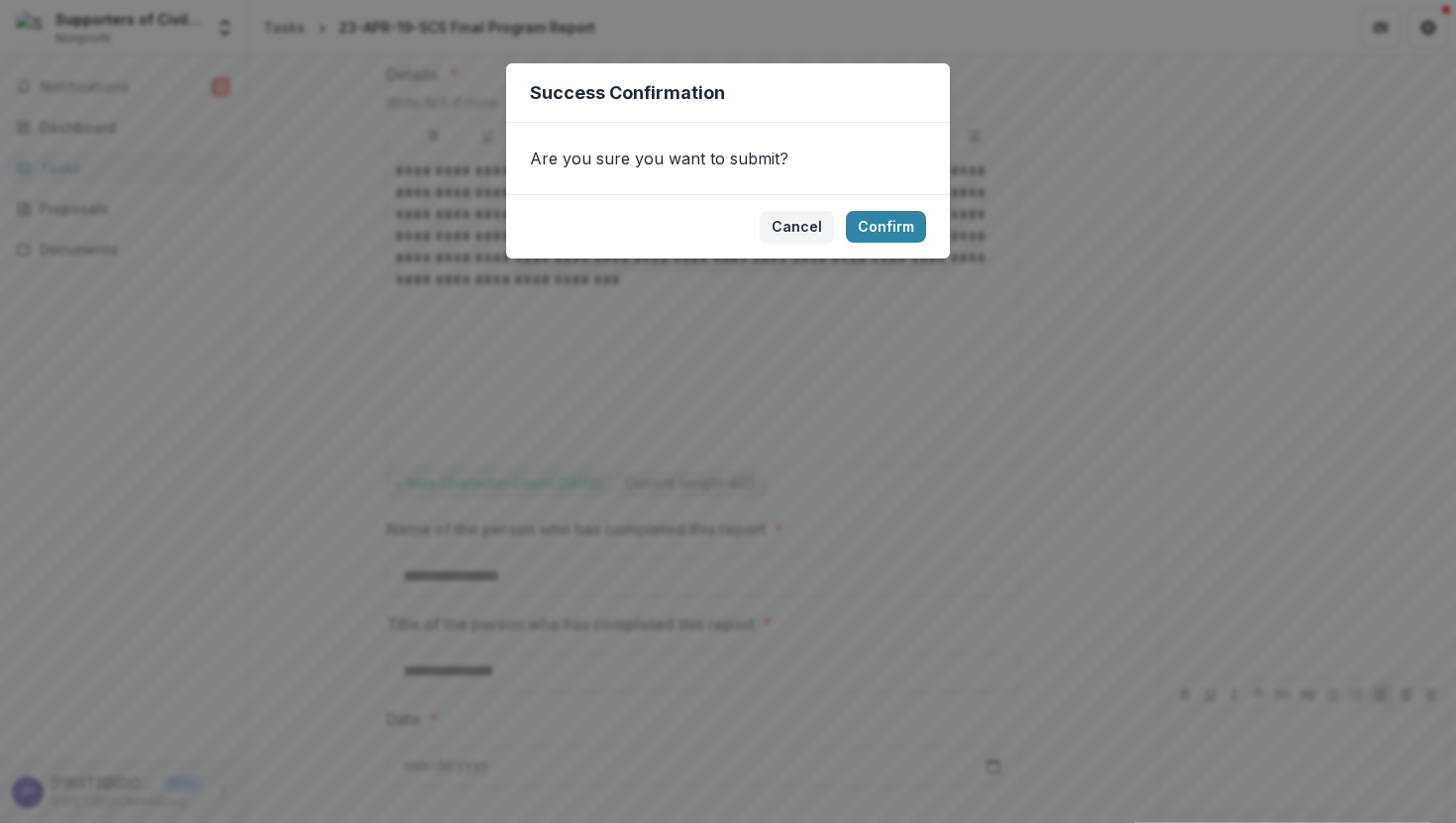 click on "Success Confirmation Are you sure you want to submit? Cancel Confirm" at bounding box center [728, 411] 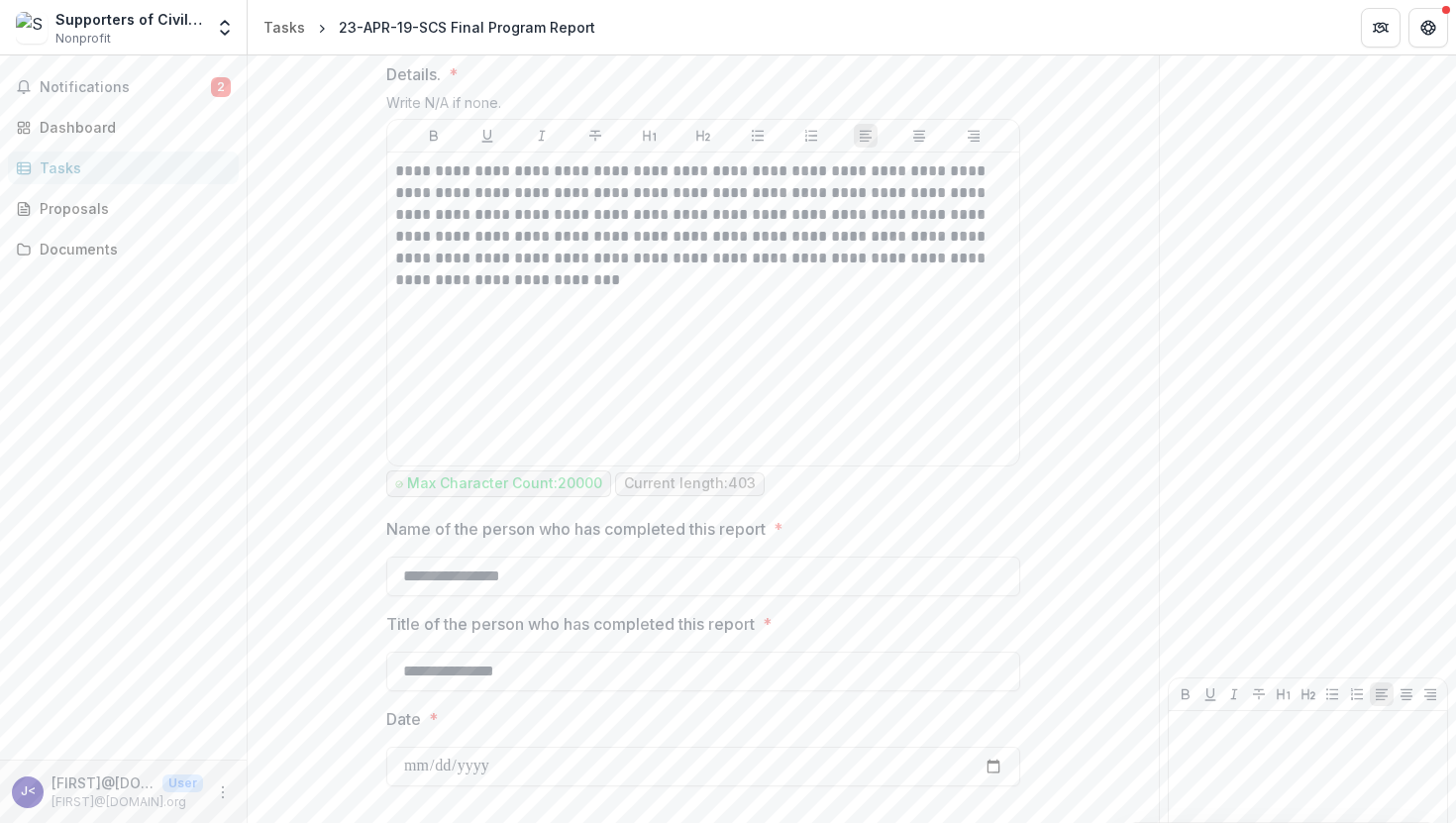 click on "Submit" at bounding box center (1077, 859) 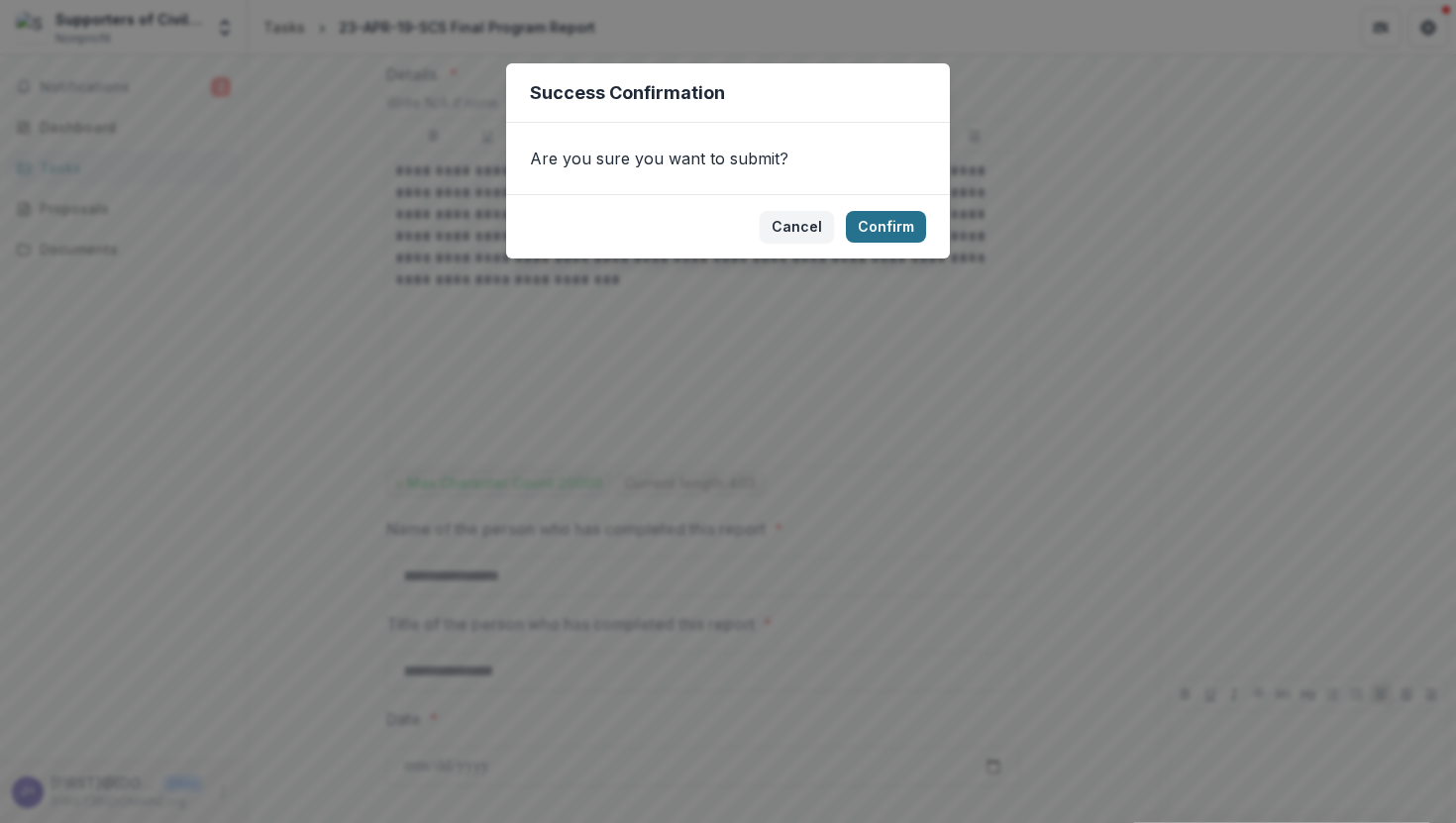 click on "Confirm" at bounding box center [885, 227] 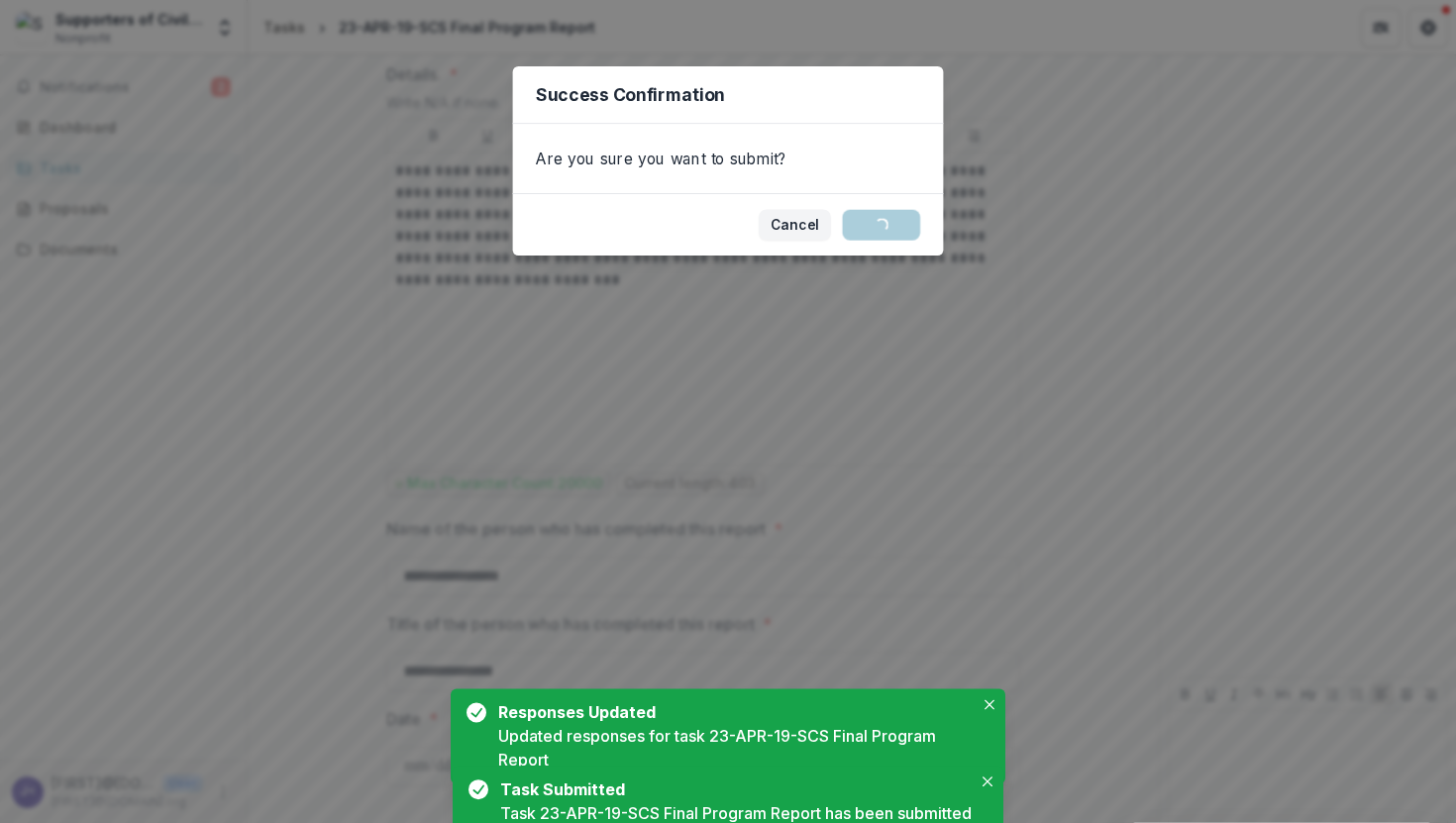 scroll, scrollTop: 5502, scrollLeft: 0, axis: vertical 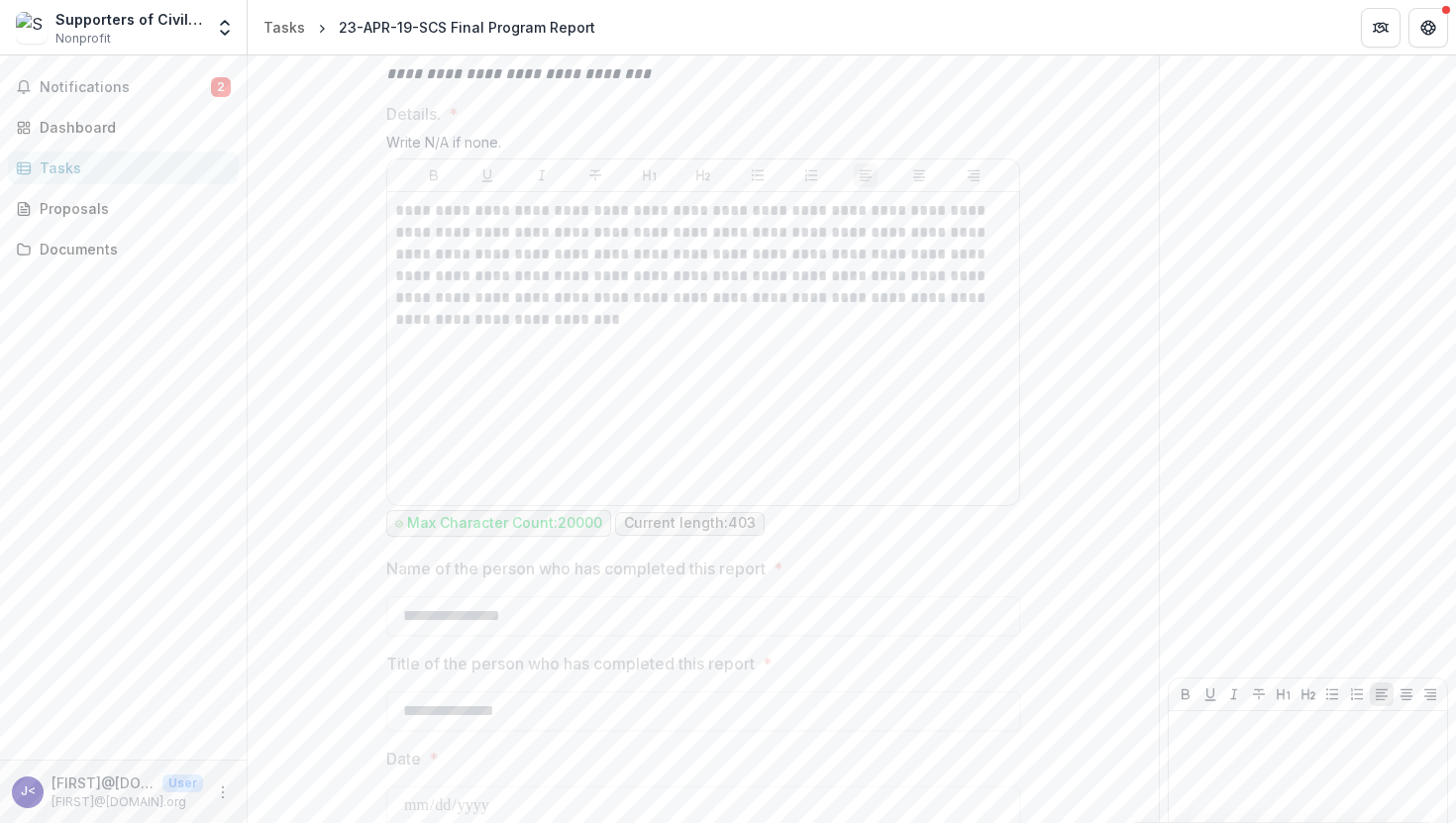 click on "Tasks" at bounding box center [131, 167] 